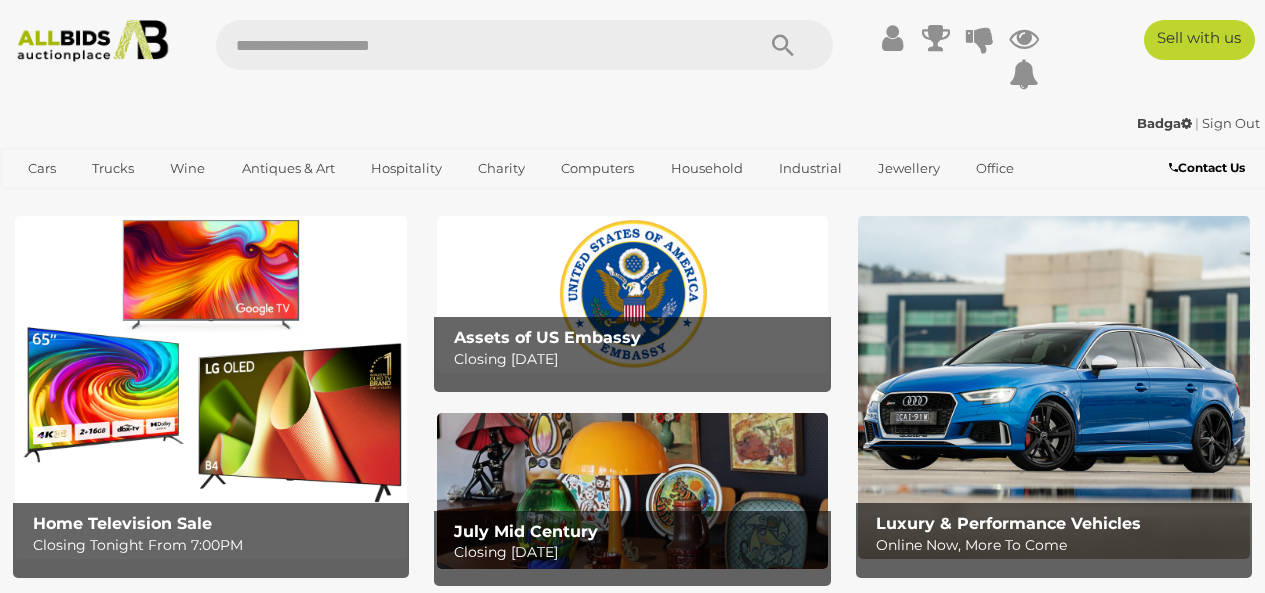 scroll, scrollTop: 0, scrollLeft: 0, axis: both 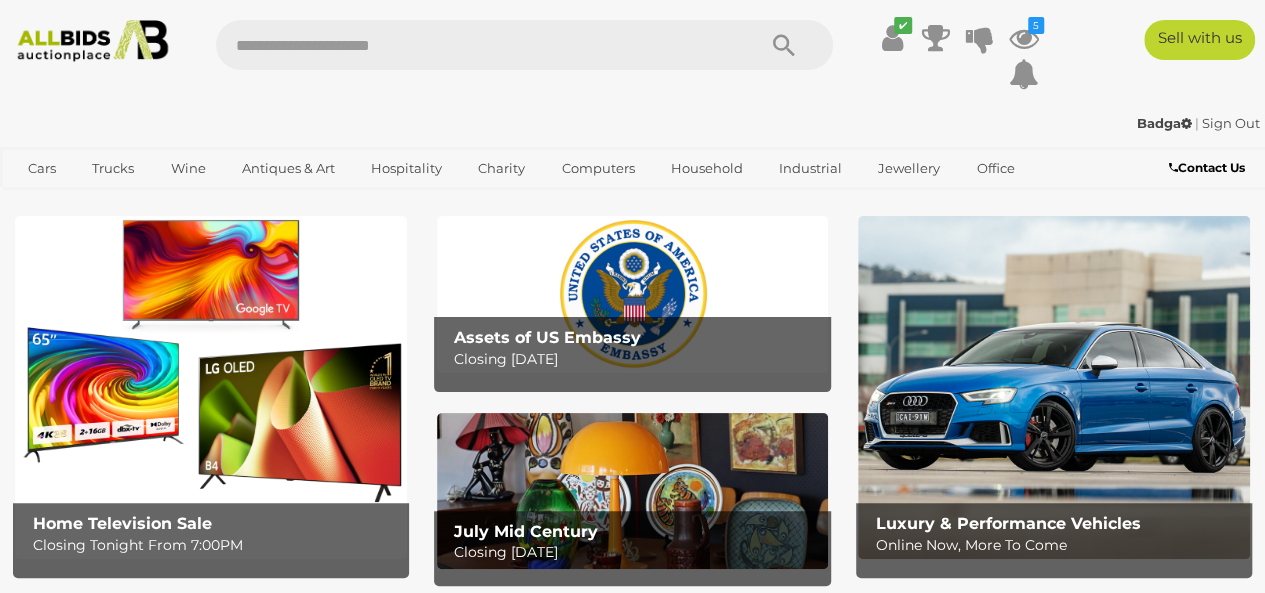 click at bounding box center (633, 294) 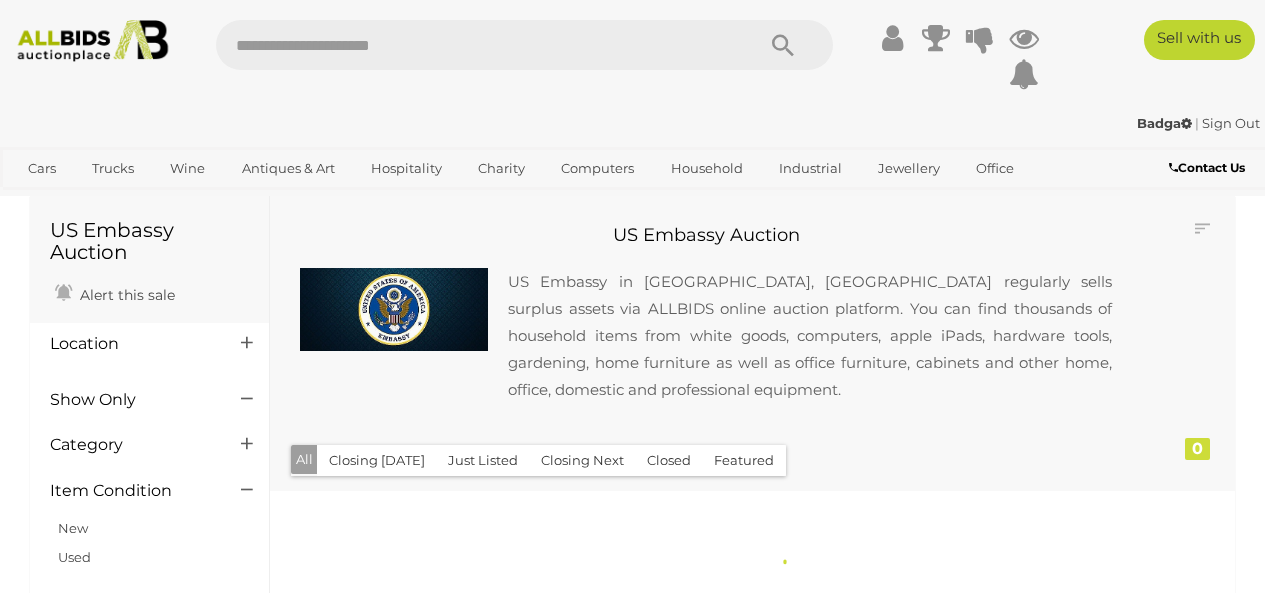 scroll, scrollTop: 0, scrollLeft: 0, axis: both 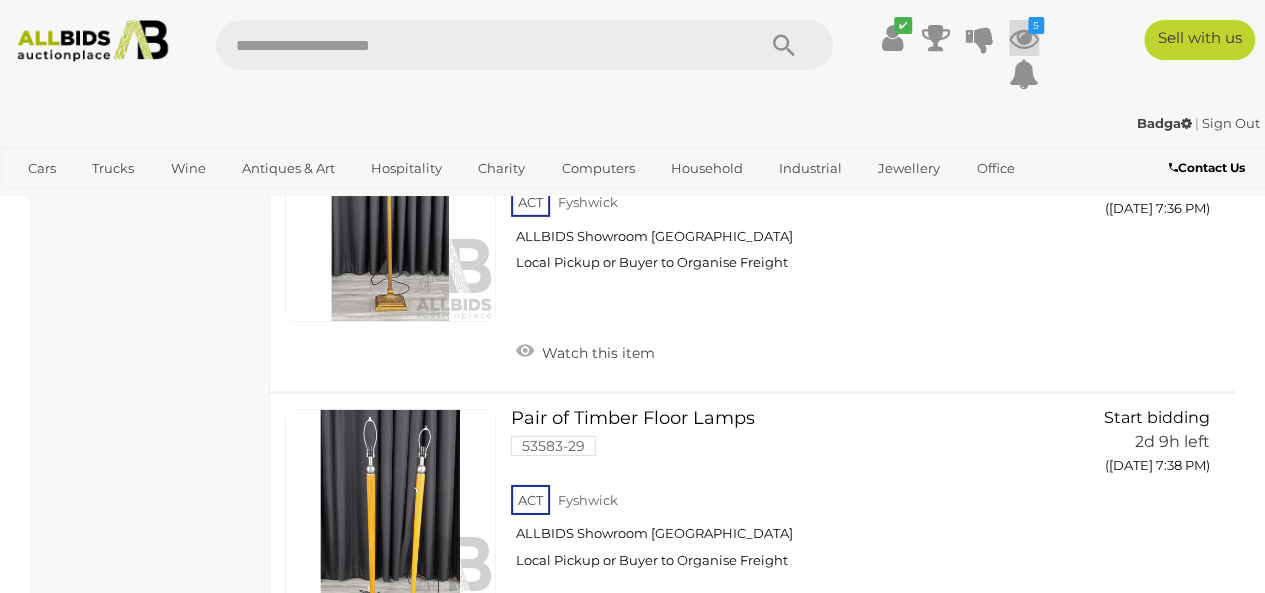 click at bounding box center [1024, 38] 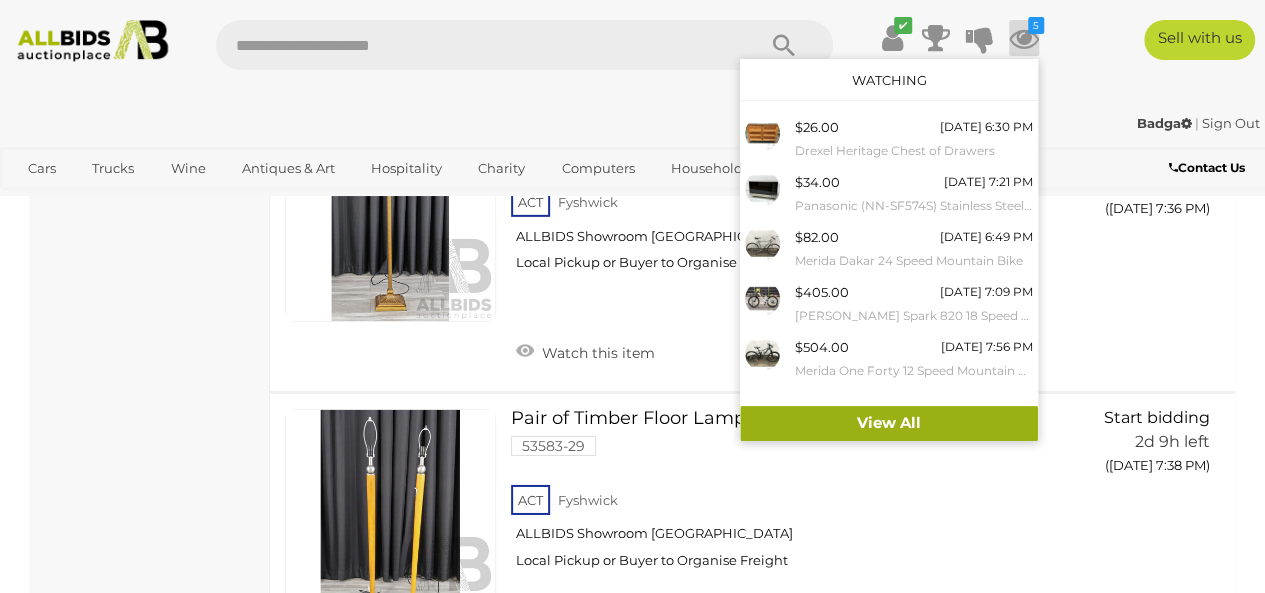 click on "View All" at bounding box center [889, 423] 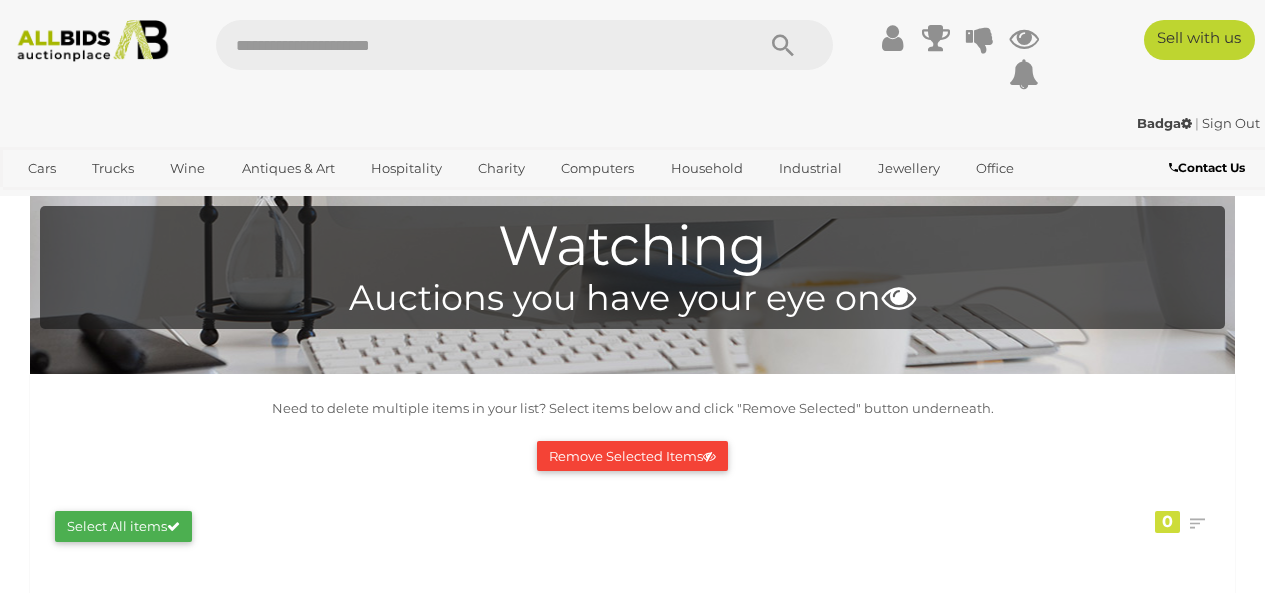 scroll, scrollTop: 0, scrollLeft: 0, axis: both 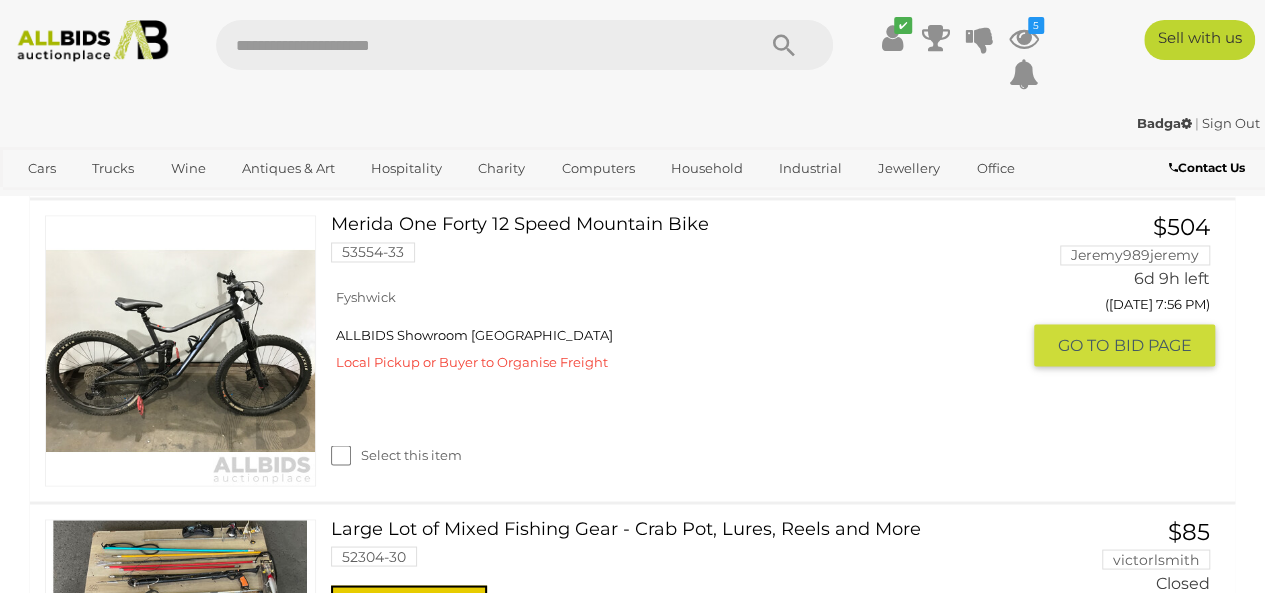 click on "Merida One Forty 12 Speed Mountain Bike
53554-33" at bounding box center [682, 246] 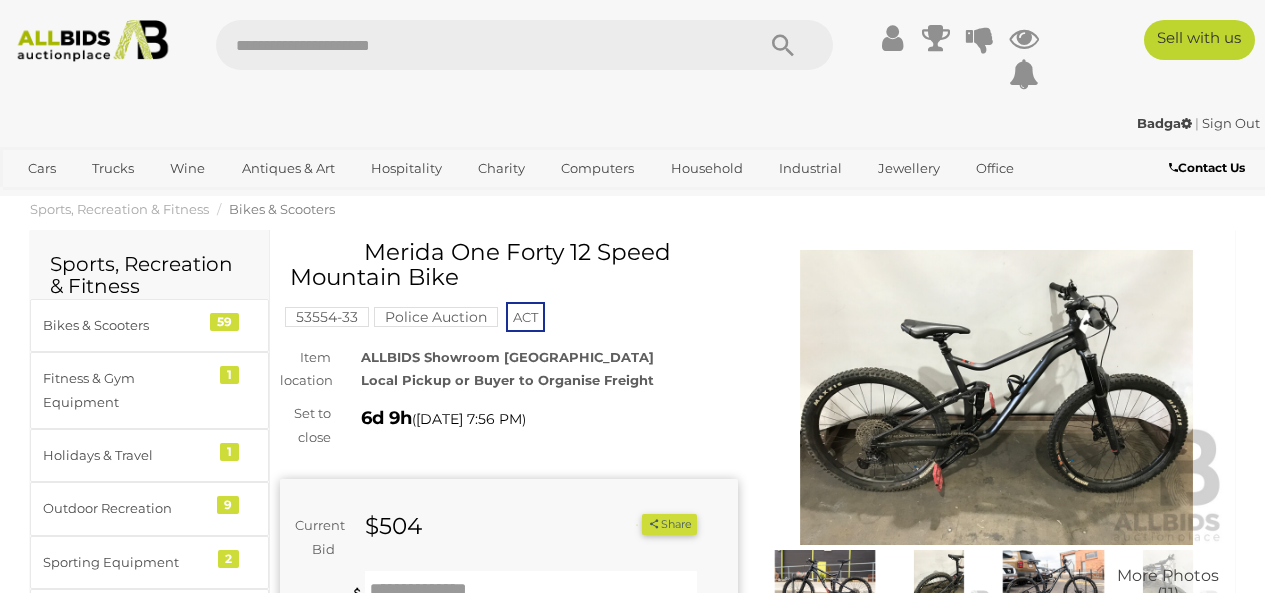 scroll, scrollTop: 0, scrollLeft: 0, axis: both 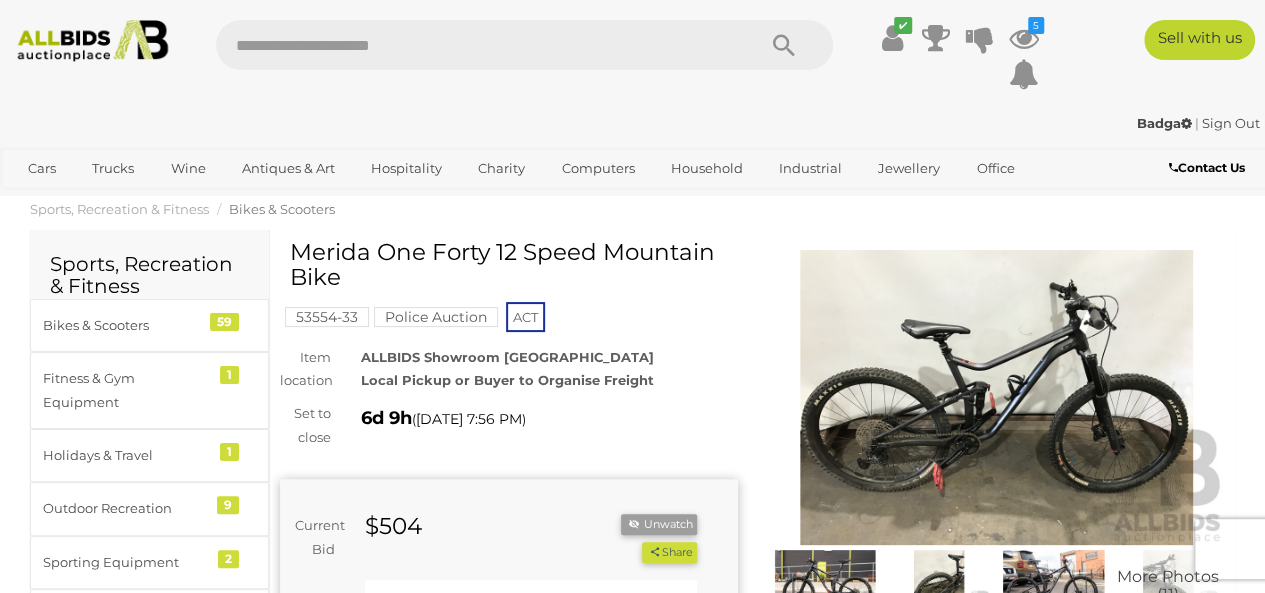 click at bounding box center (997, 397) 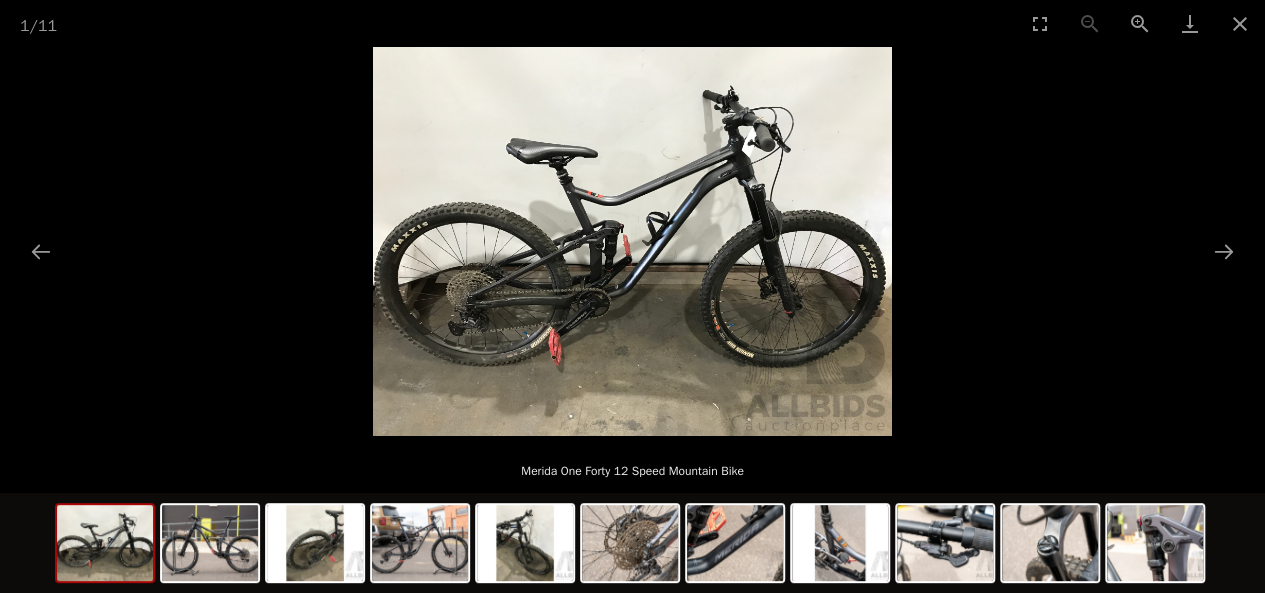 click at bounding box center (632, 241) 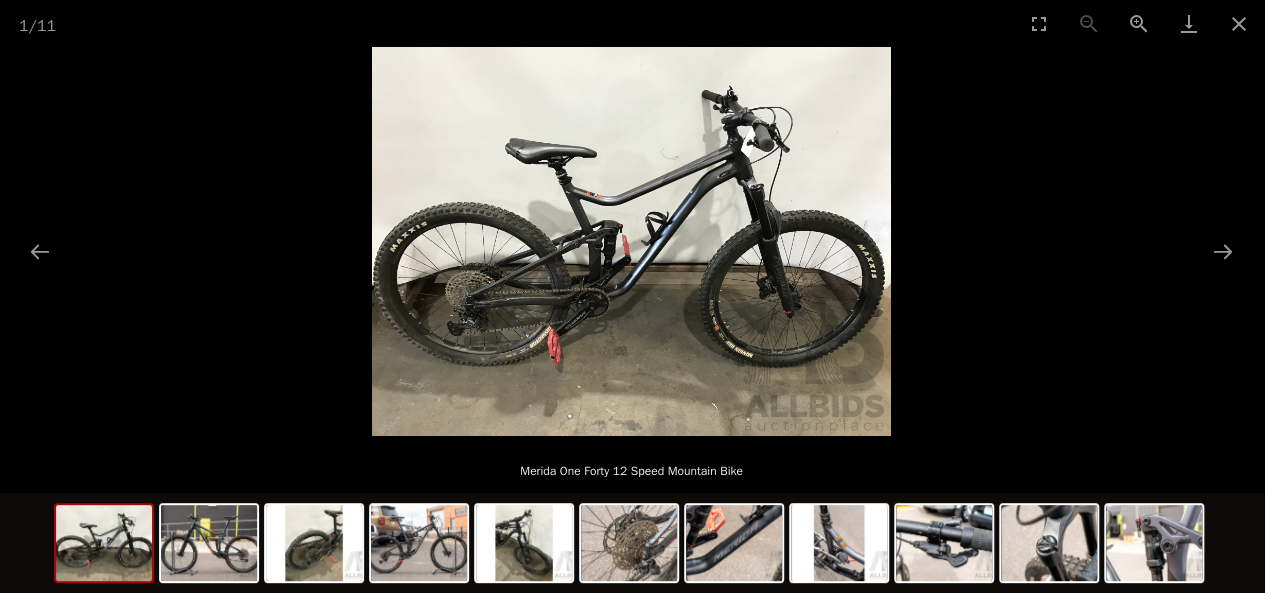 click at bounding box center [631, 241] 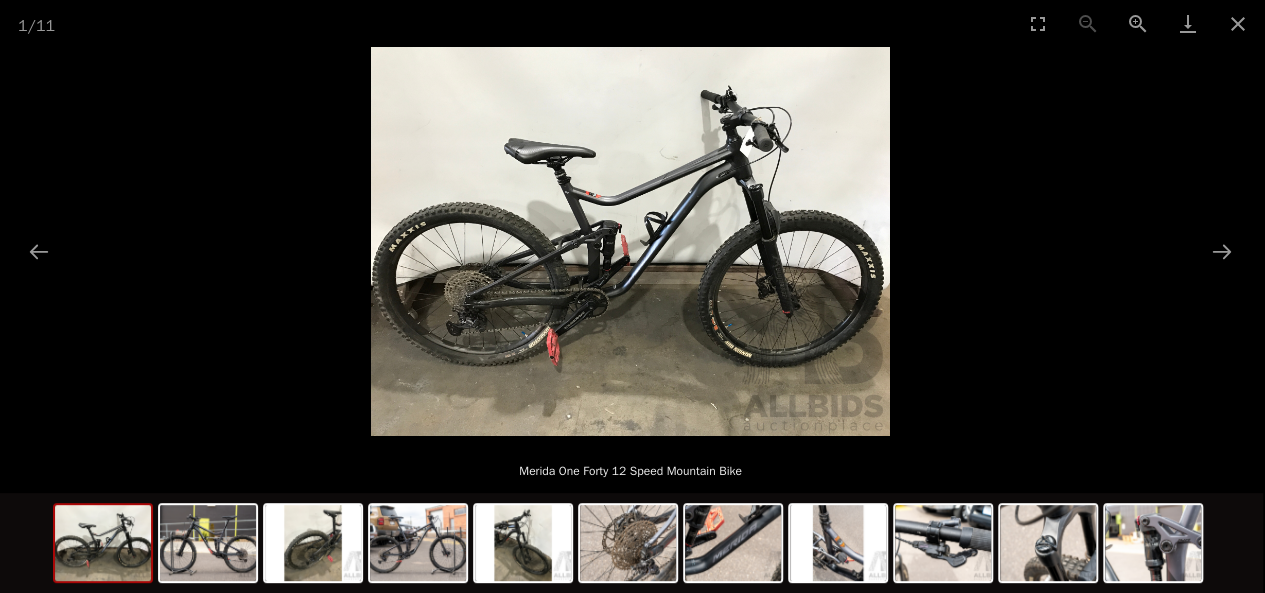 scroll, scrollTop: 0, scrollLeft: 2, axis: horizontal 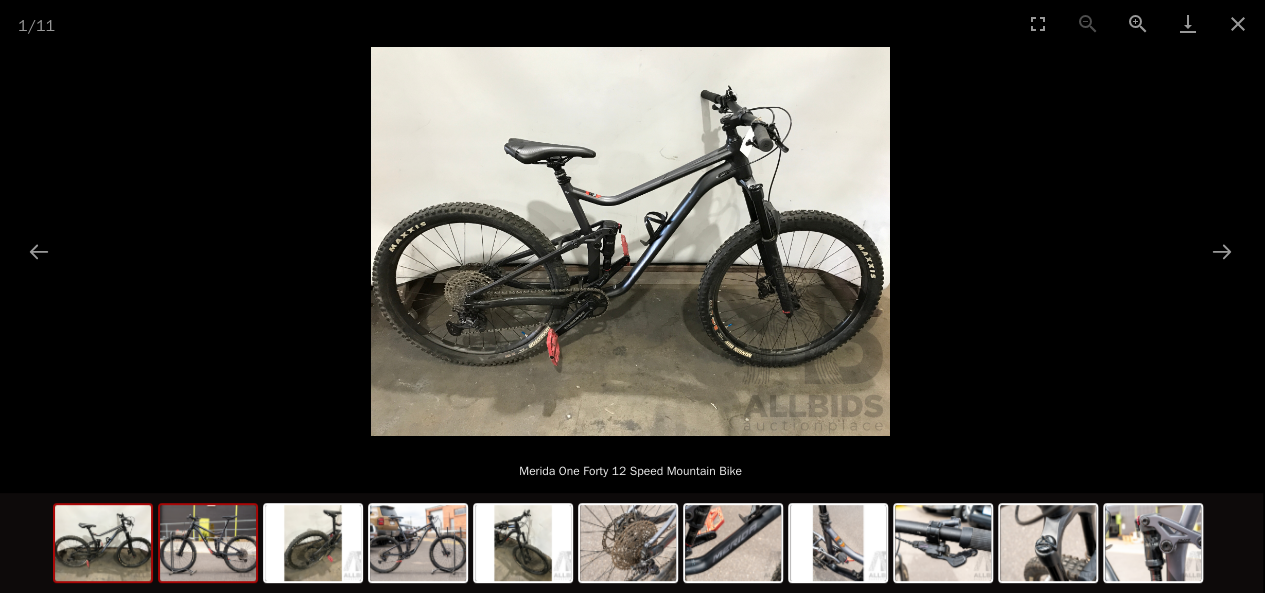 click at bounding box center (208, 543) 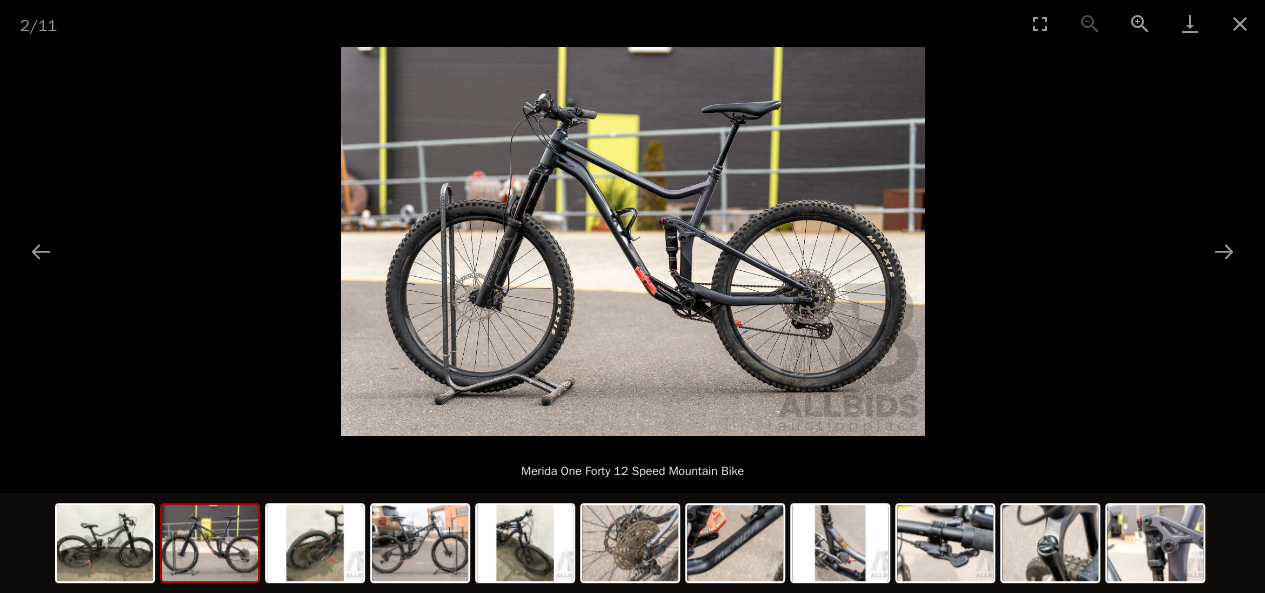 scroll, scrollTop: 0, scrollLeft: 0, axis: both 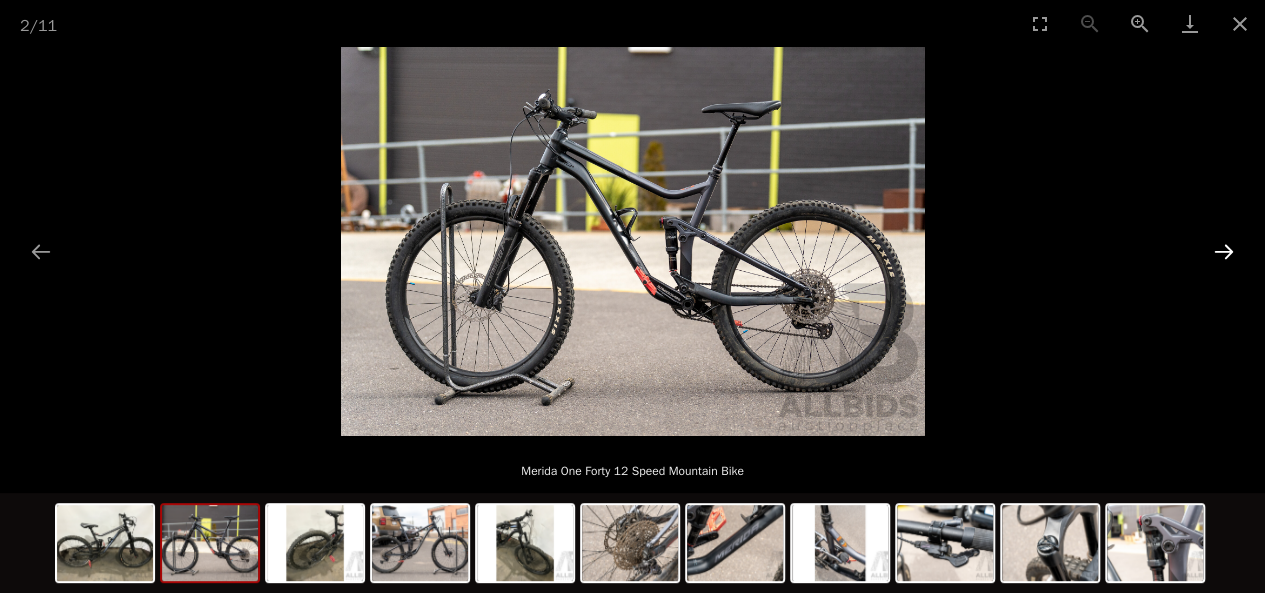 click at bounding box center [1224, 251] 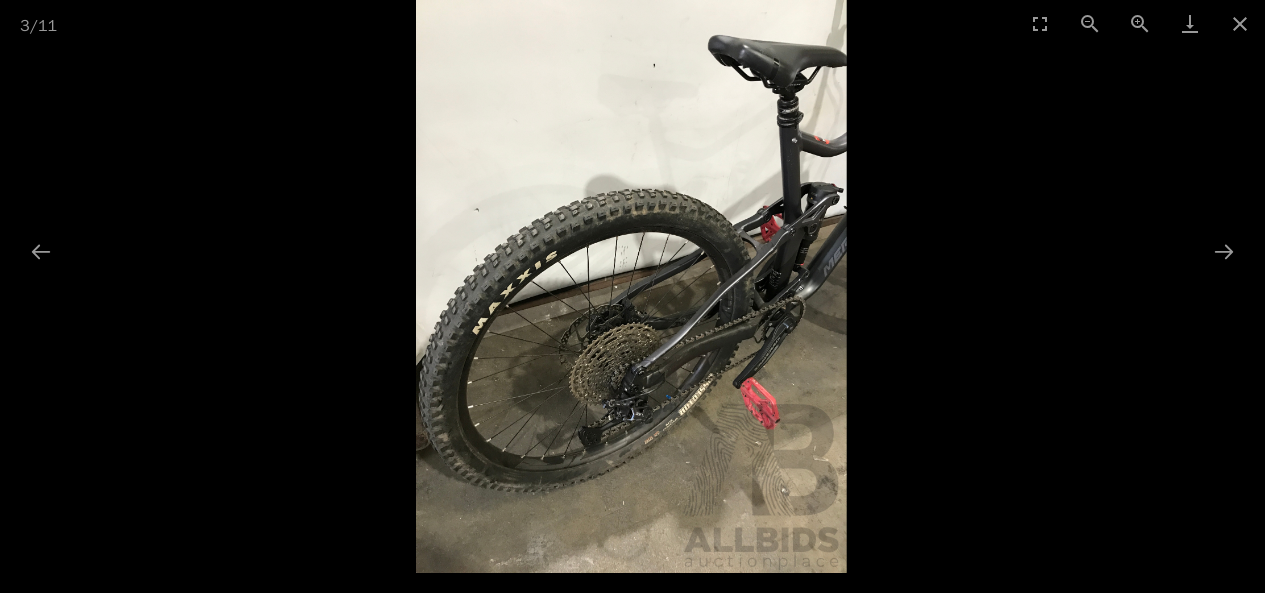 scroll, scrollTop: 3, scrollLeft: 0, axis: vertical 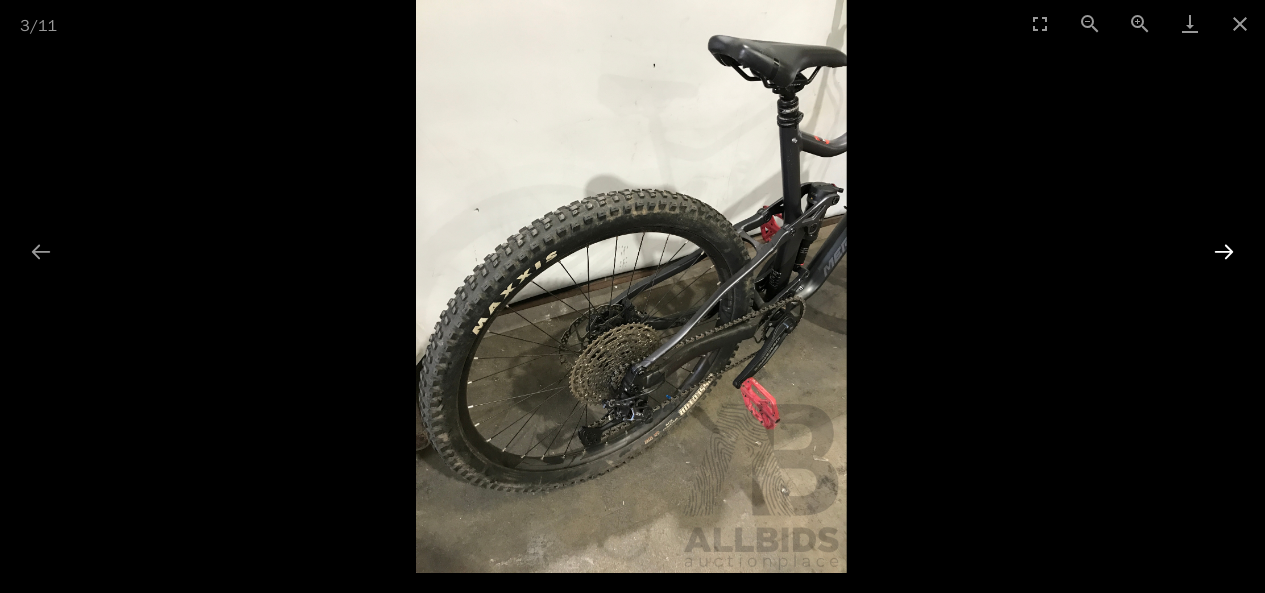 click at bounding box center [1224, 251] 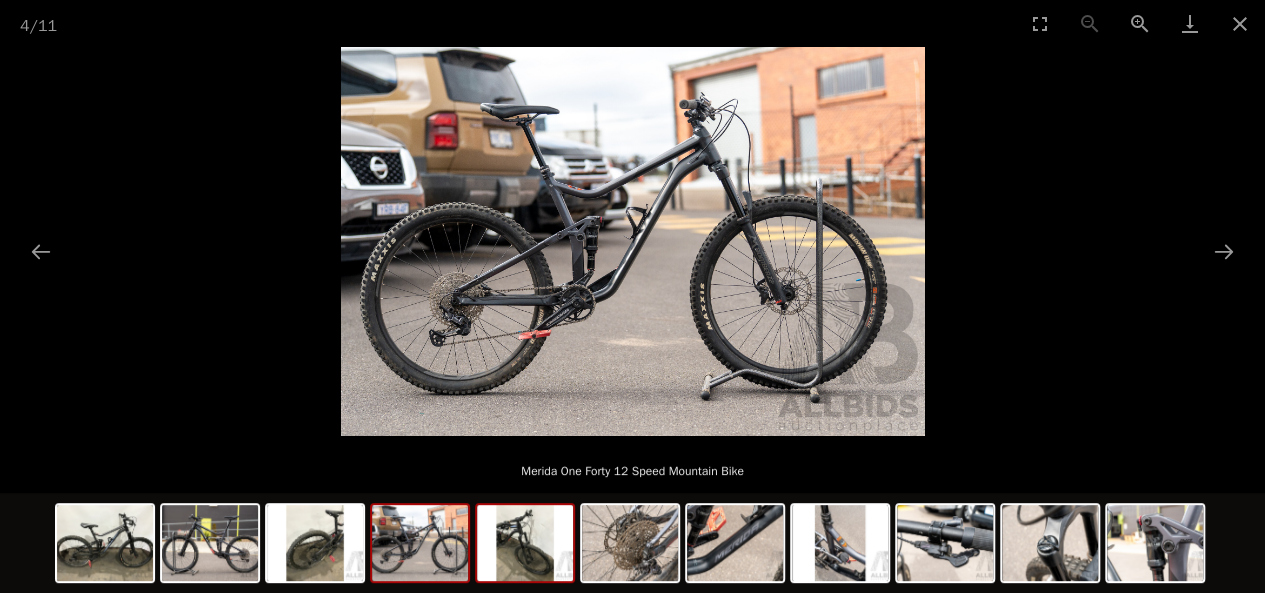 click at bounding box center [525, 543] 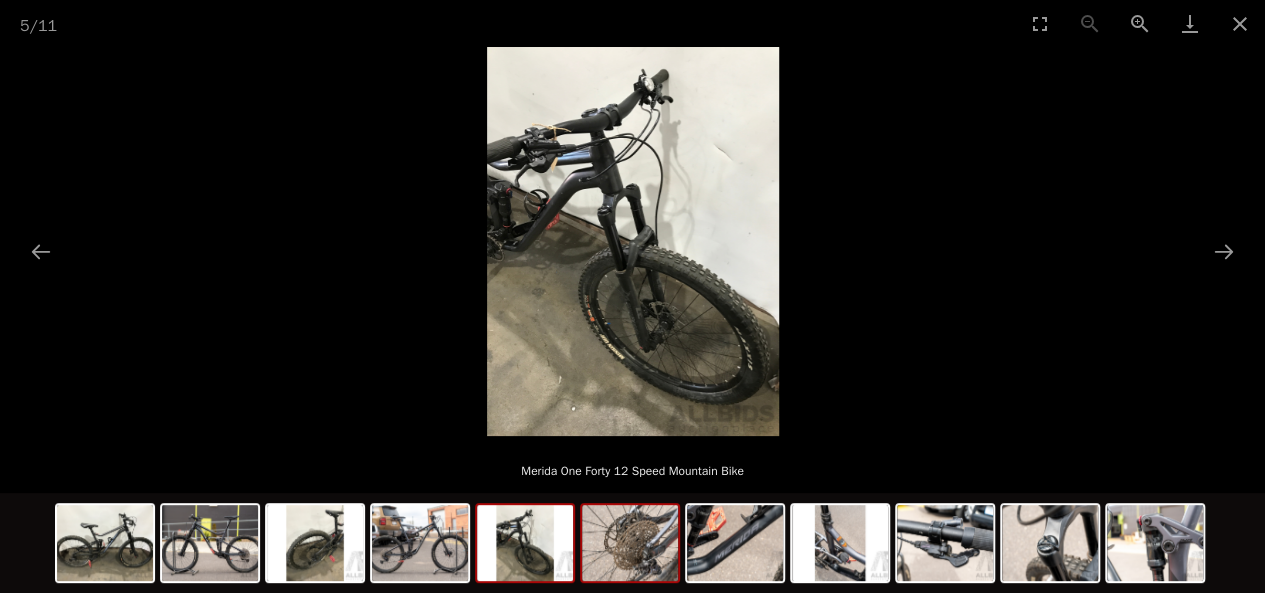 click at bounding box center (630, 543) 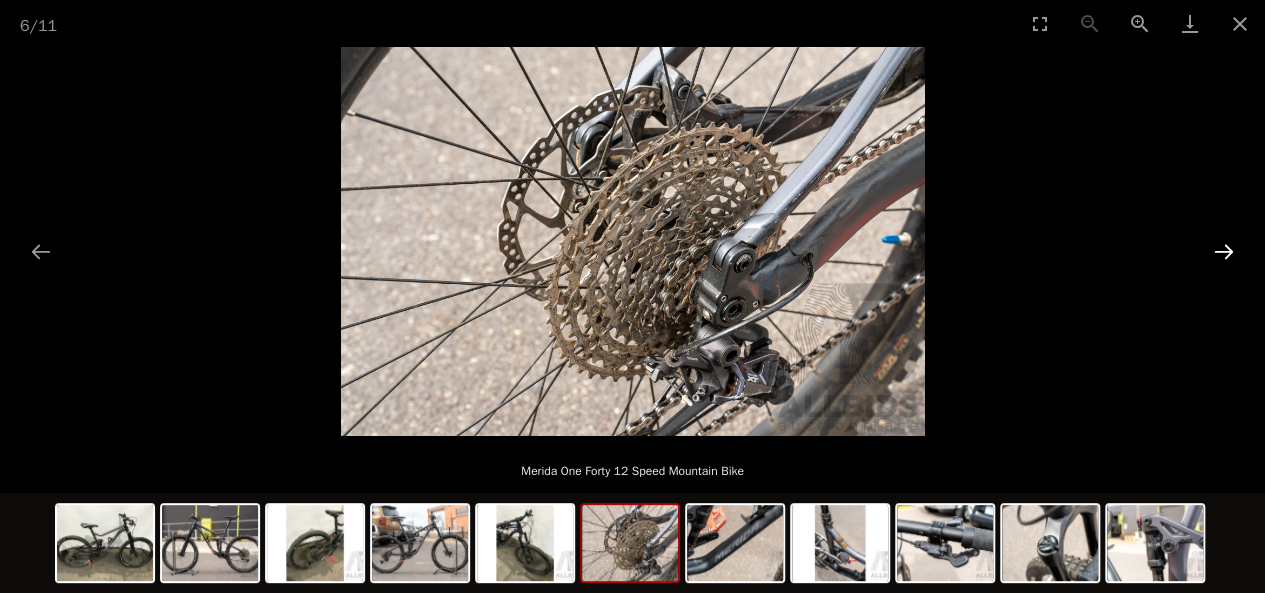 click at bounding box center [1224, 251] 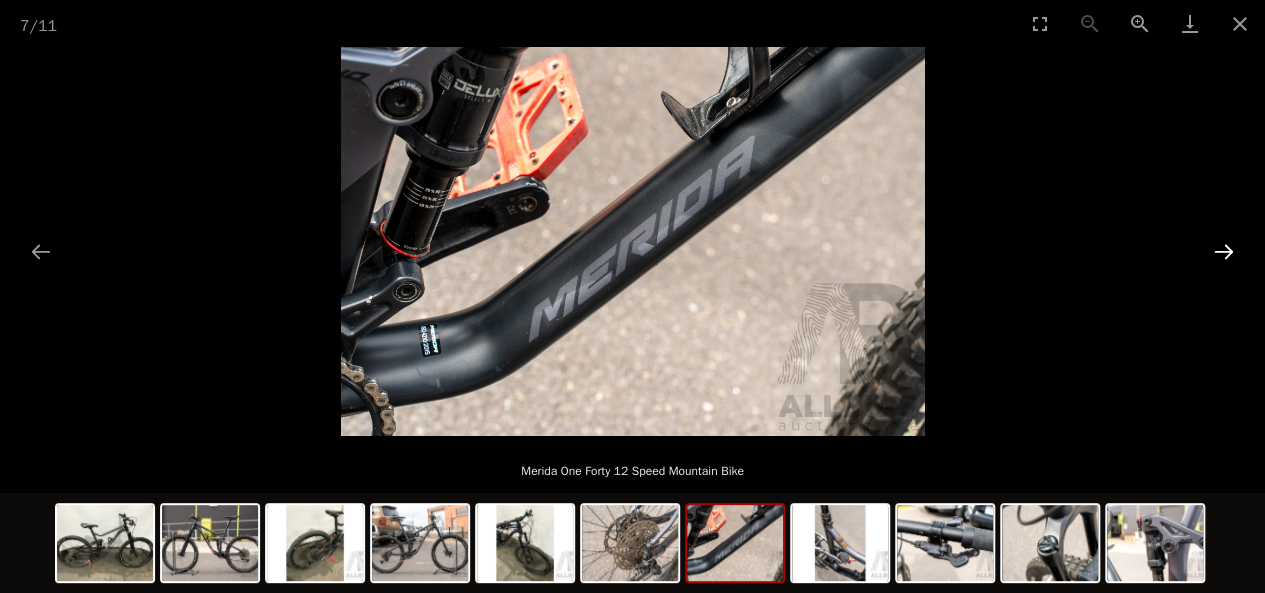 click at bounding box center (1224, 251) 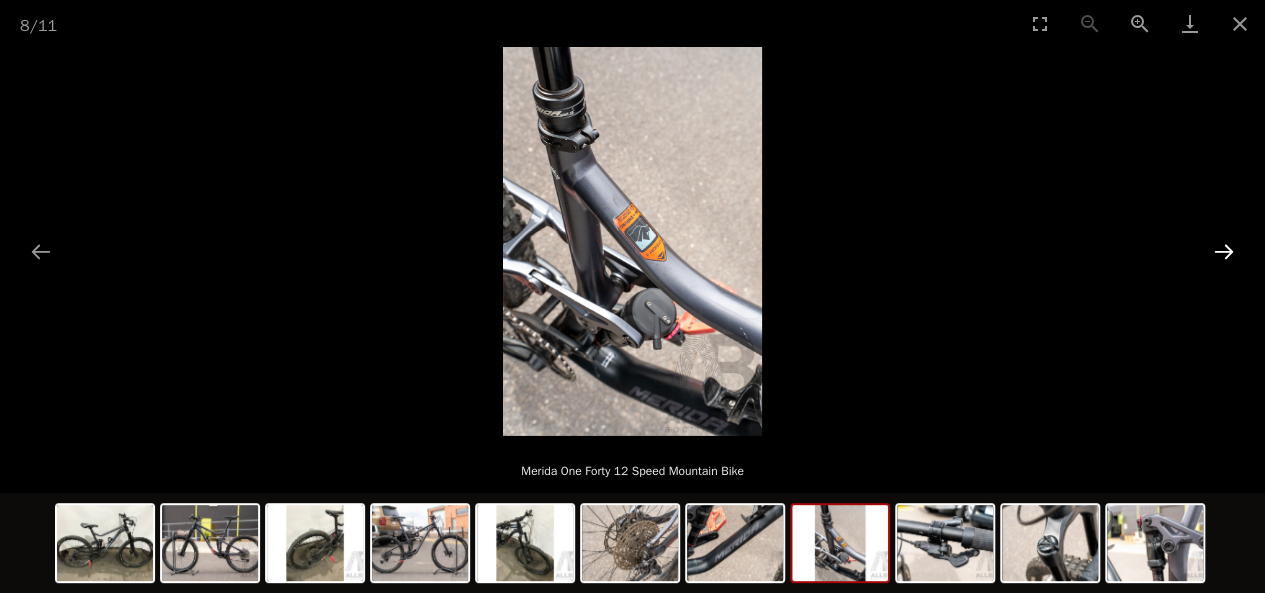 click at bounding box center [1224, 251] 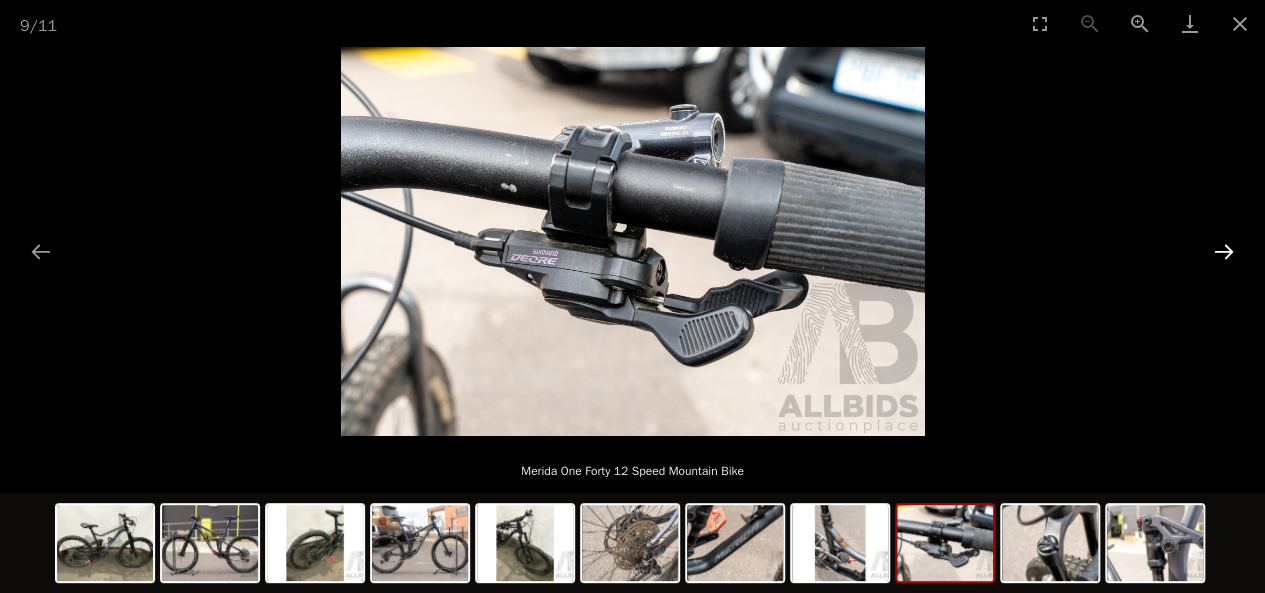 click at bounding box center (1224, 251) 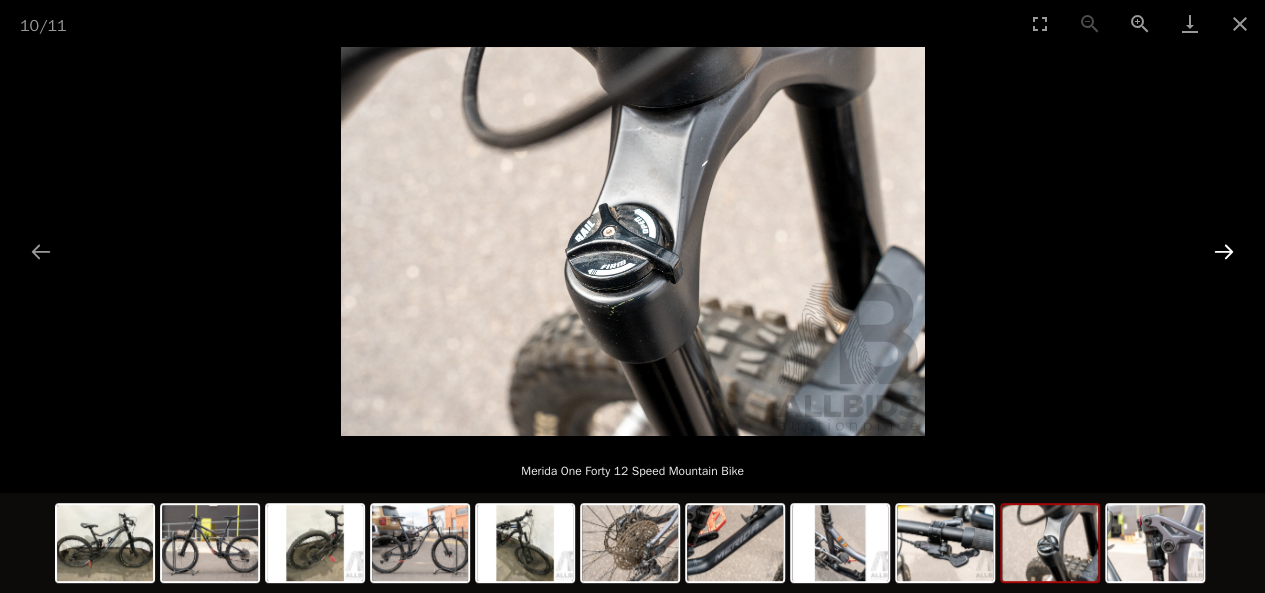 click at bounding box center (1224, 251) 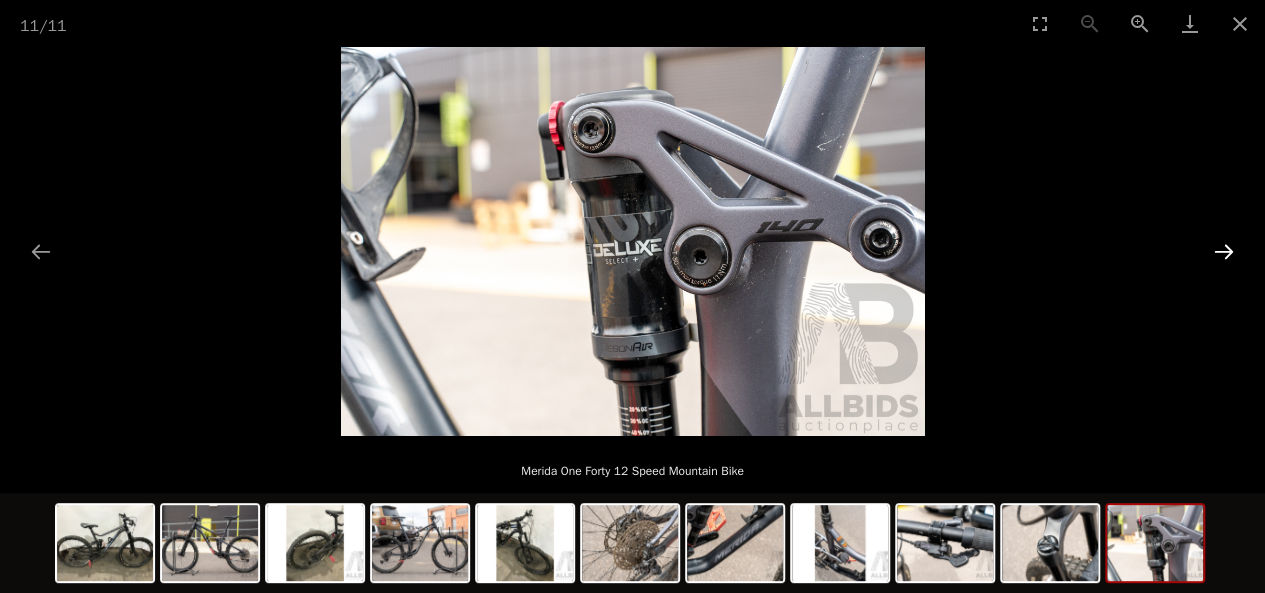 click at bounding box center (1224, 251) 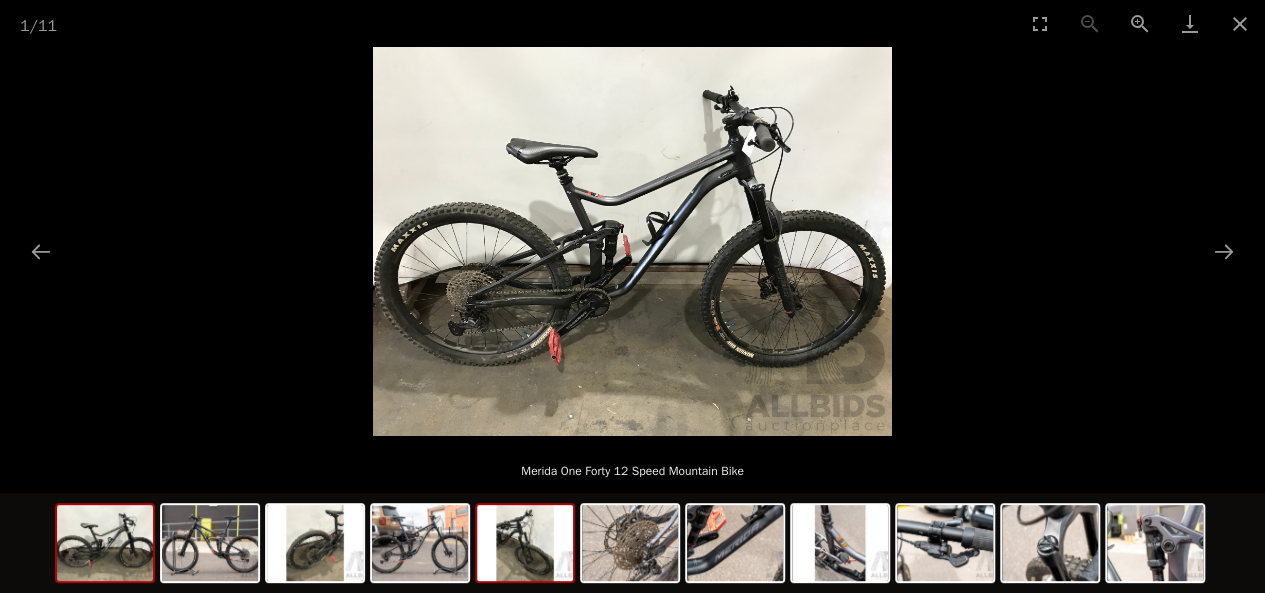 click at bounding box center (525, 543) 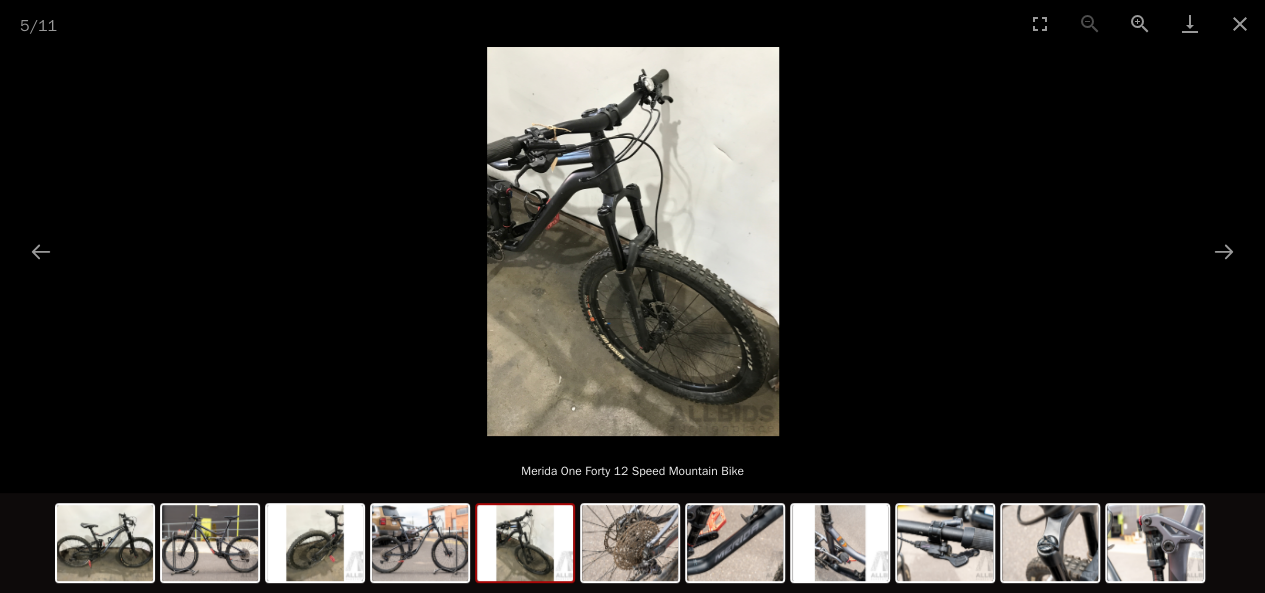 scroll, scrollTop: 0, scrollLeft: 0, axis: both 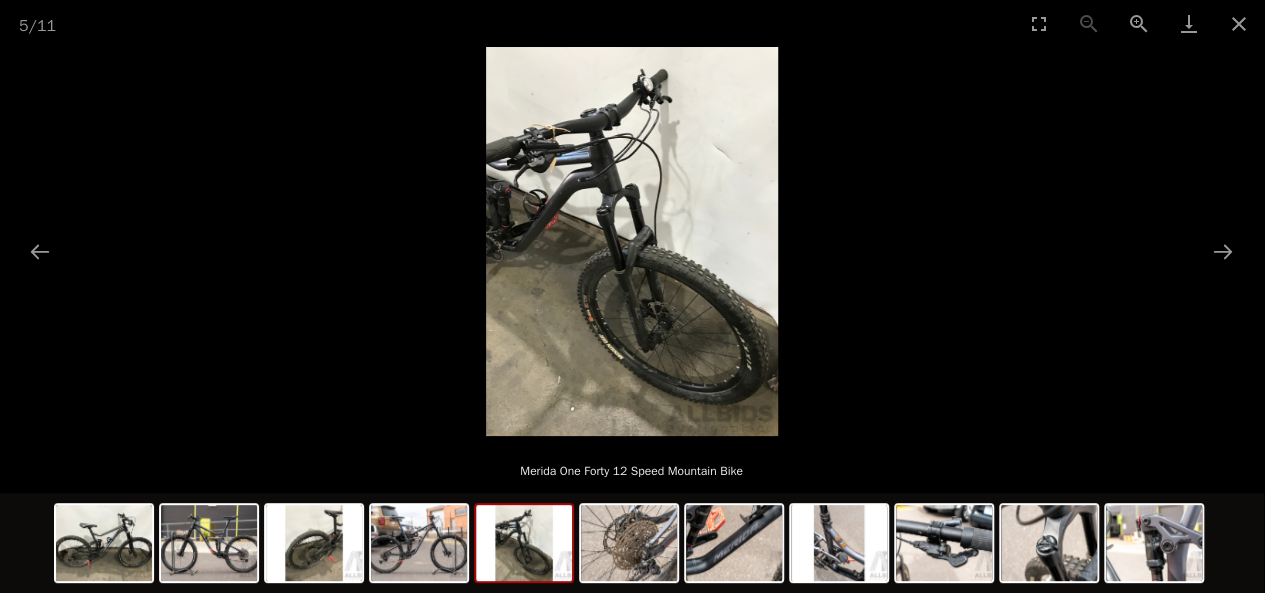 click at bounding box center [632, 241] 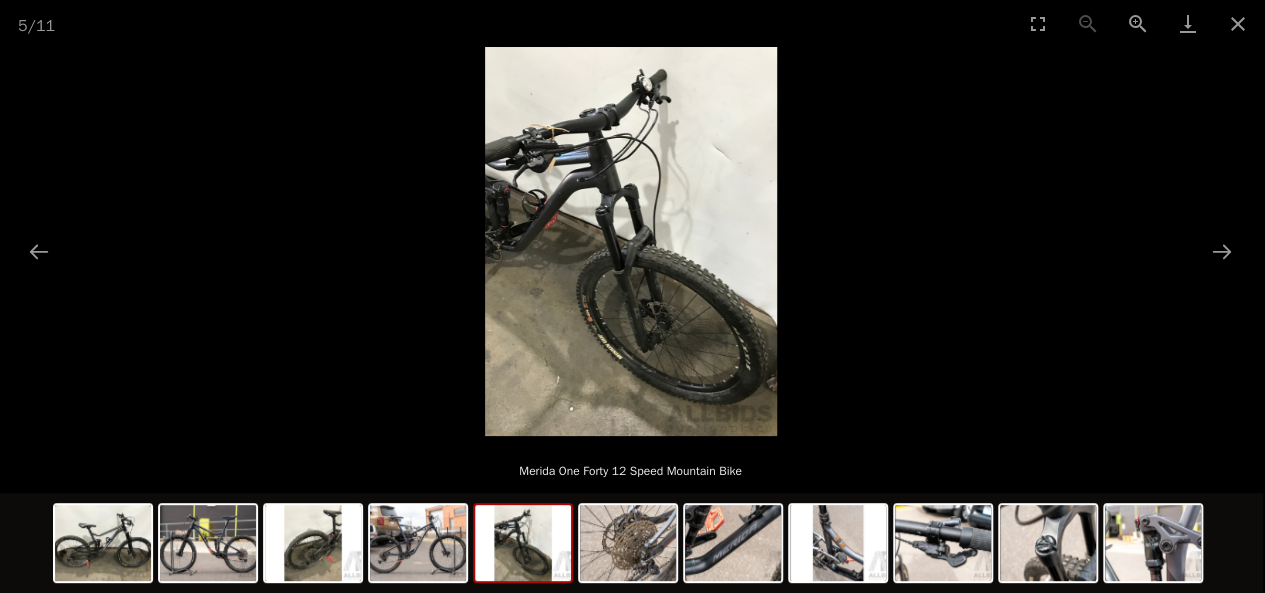 click at bounding box center (631, 241) 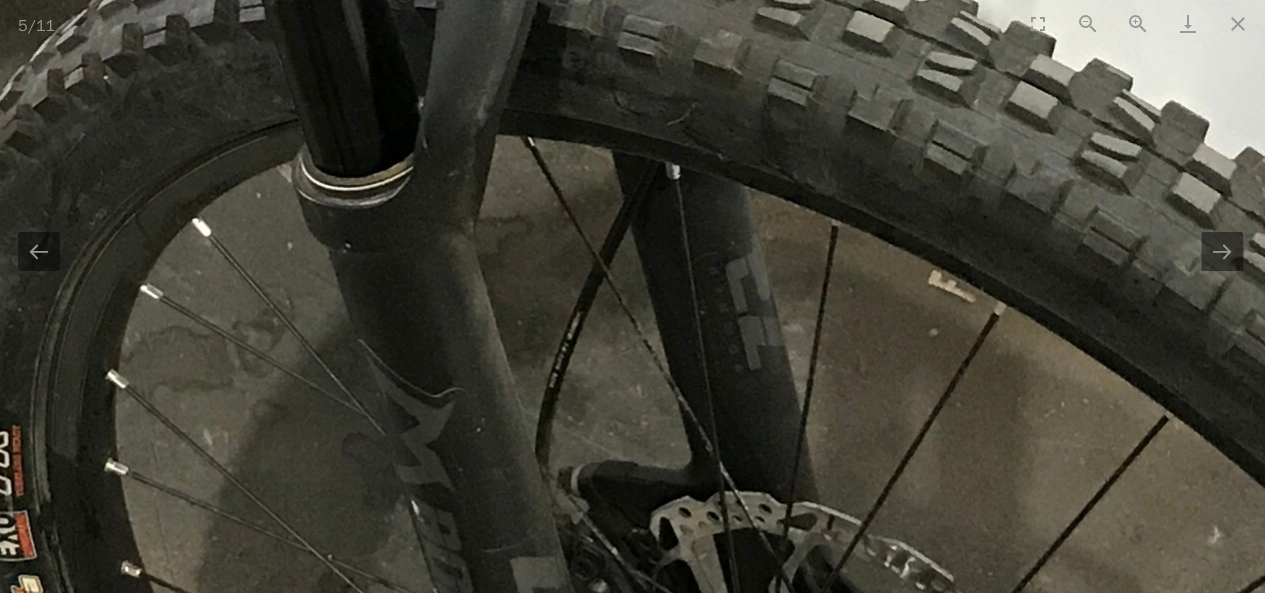 scroll, scrollTop: 0, scrollLeft: 2, axis: horizontal 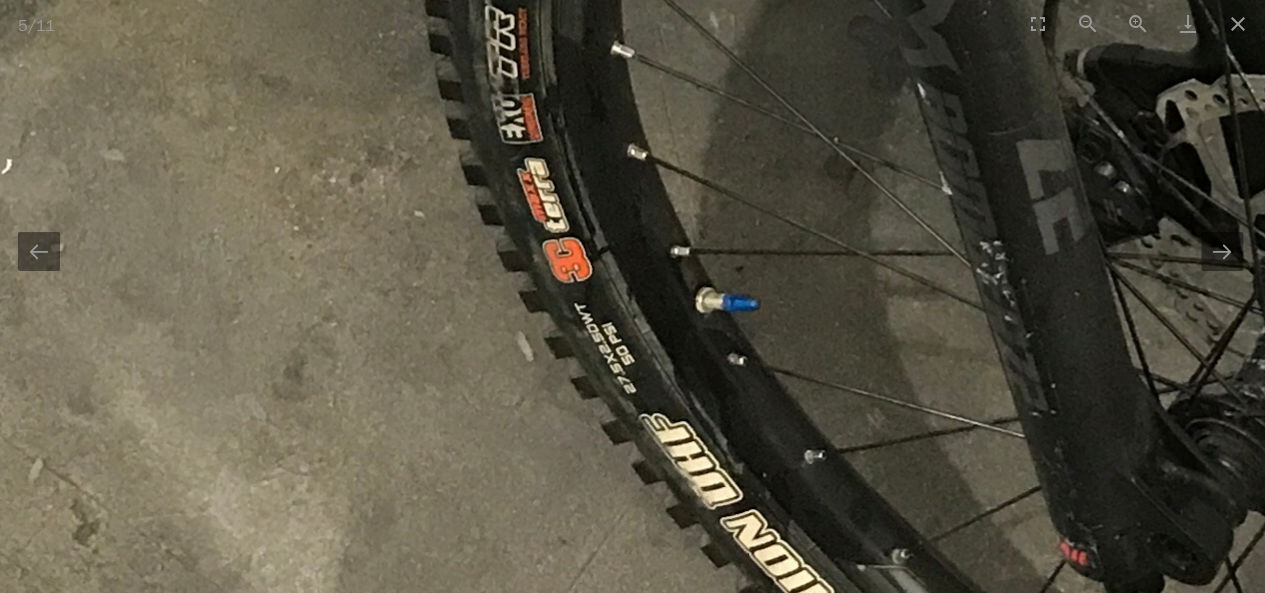 drag, startPoint x: 320, startPoint y: 329, endPoint x: 826, endPoint y: -87, distance: 655.05115 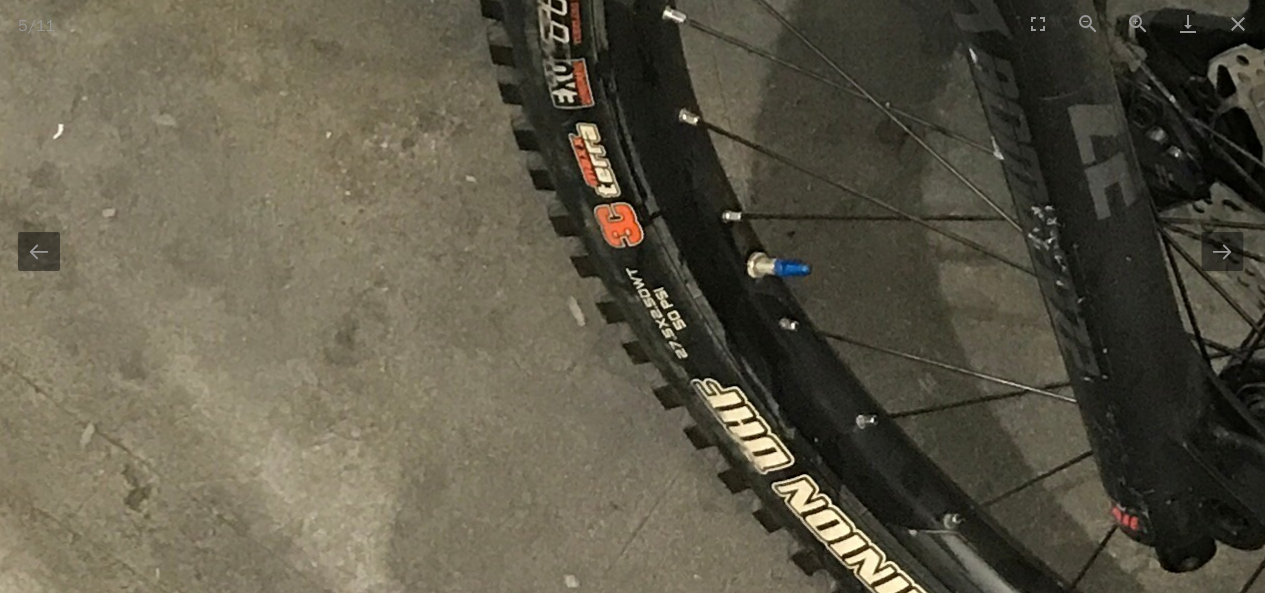 click at bounding box center [1040, -580] 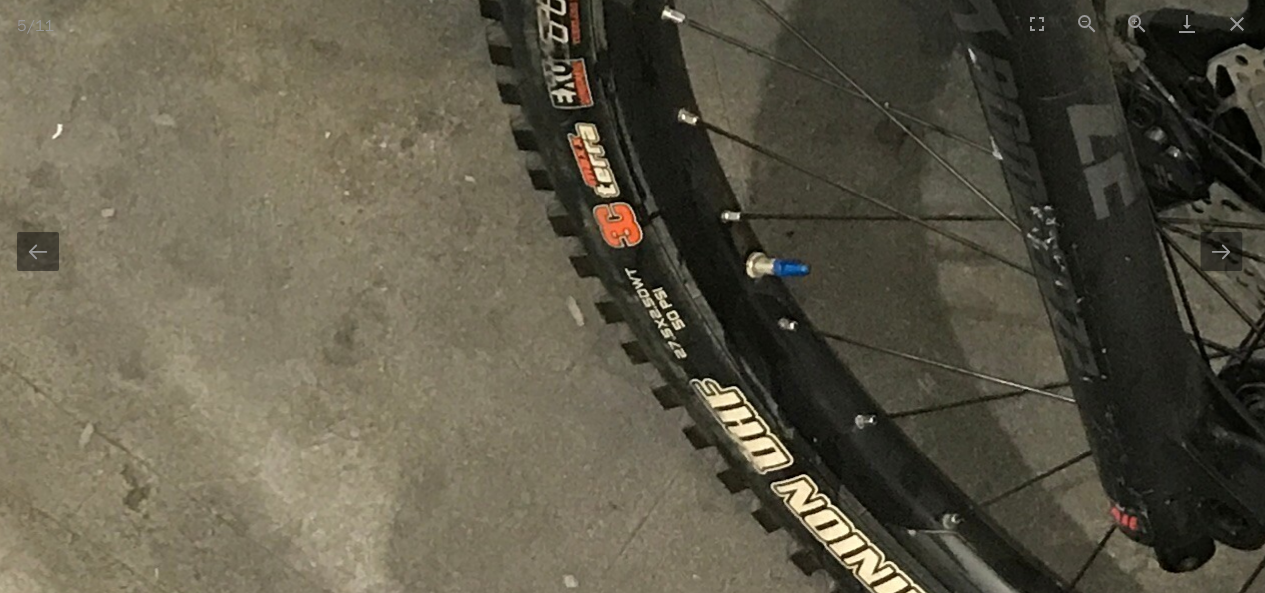 click at bounding box center (1039, -580) 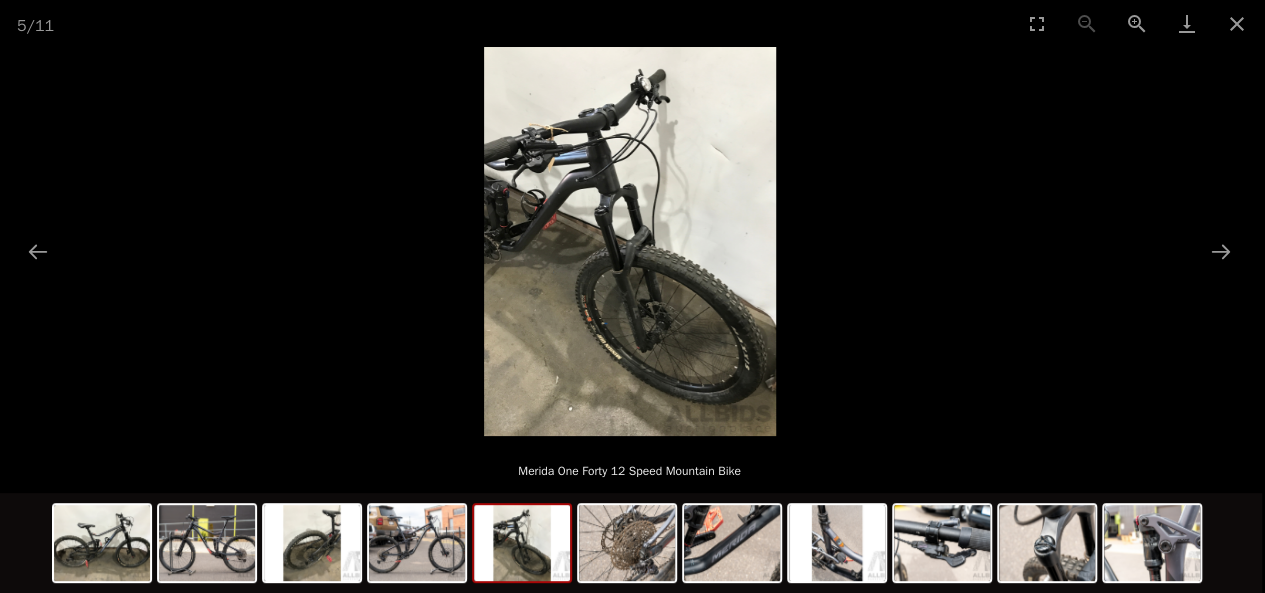 scroll, scrollTop: 0, scrollLeft: 3, axis: horizontal 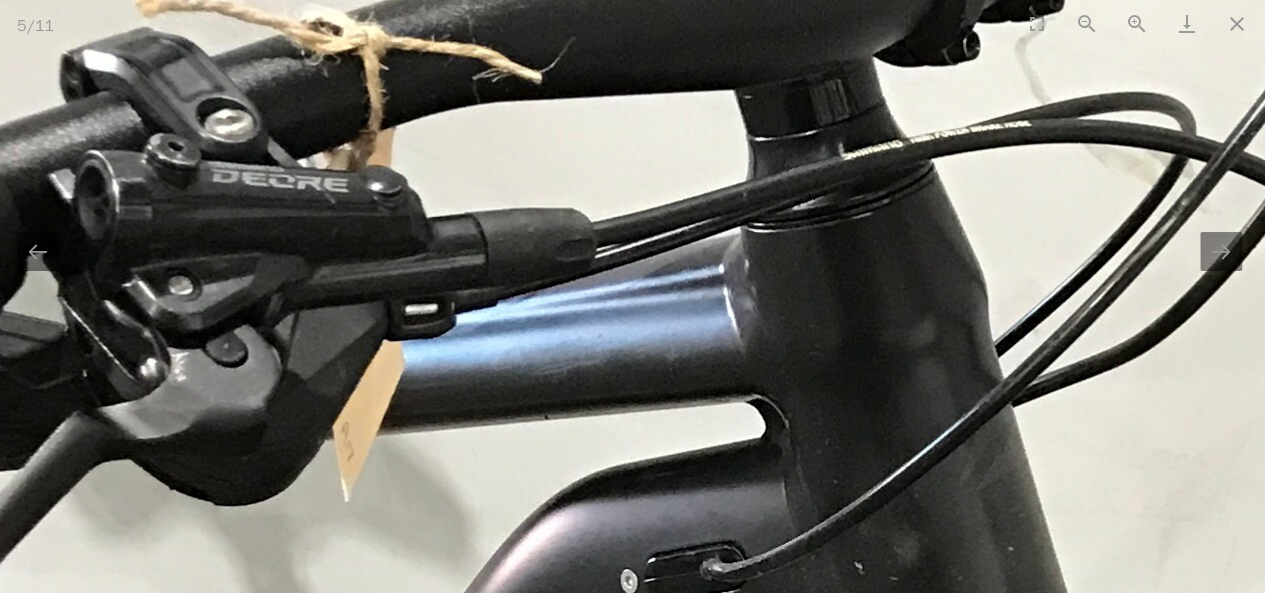 drag, startPoint x: 490, startPoint y: 123, endPoint x: 264, endPoint y: 632, distance: 556.9174 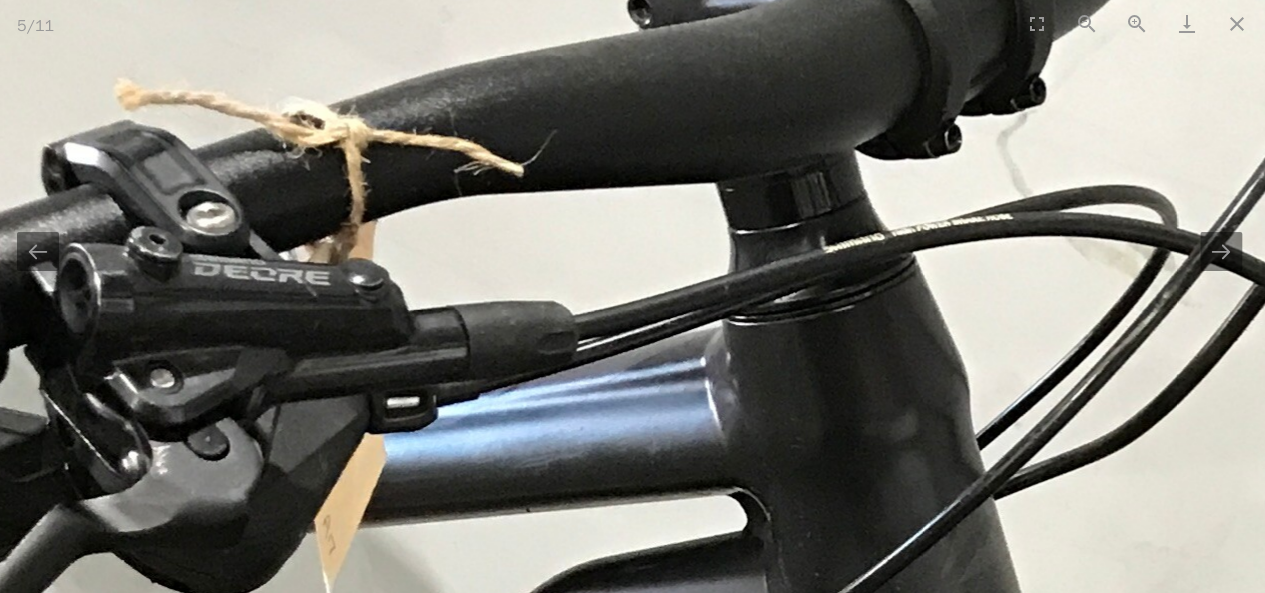scroll, scrollTop: 0, scrollLeft: 3, axis: horizontal 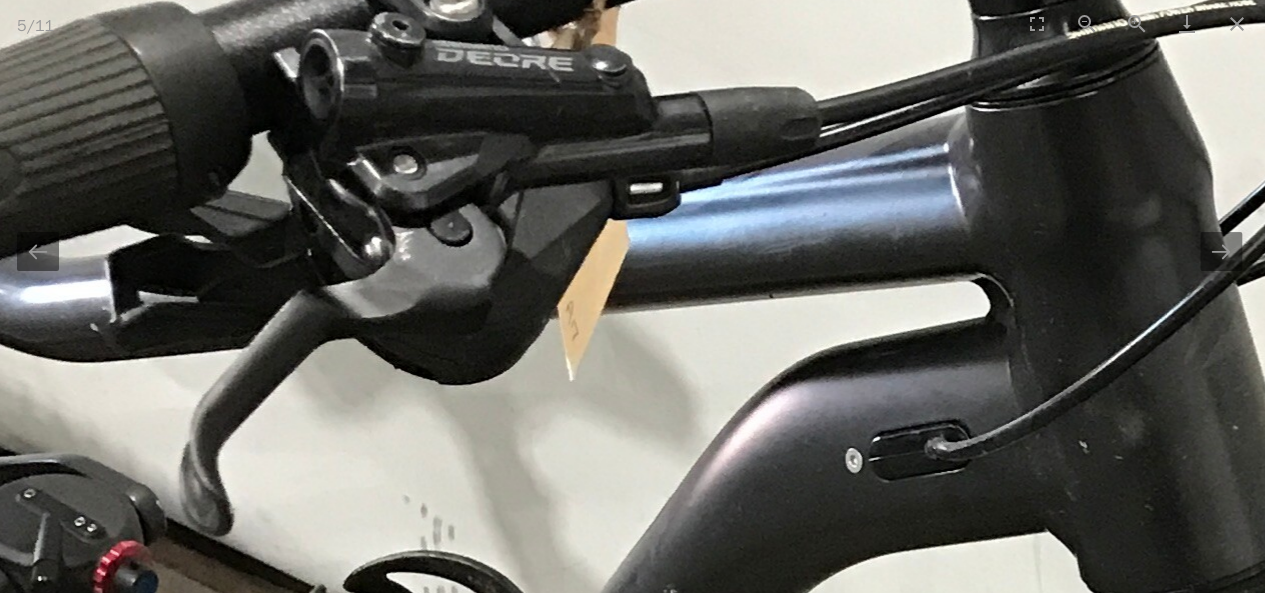 drag, startPoint x: 1037, startPoint y: 146, endPoint x: 1279, endPoint y: -67, distance: 322.3864 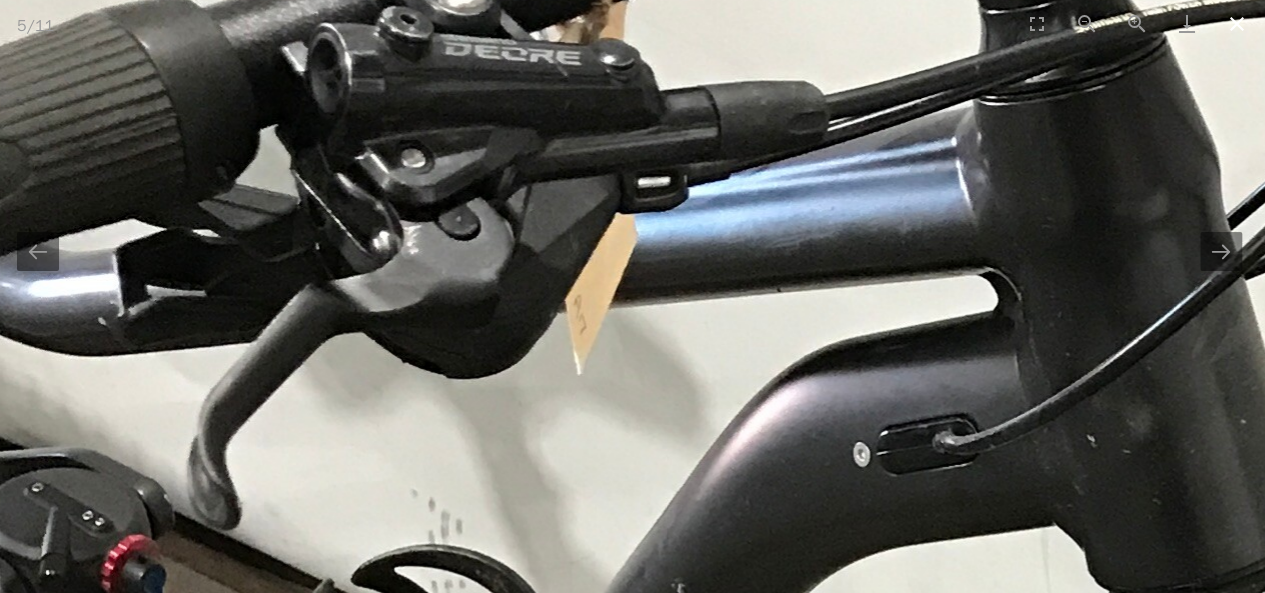 click at bounding box center (1237, 23) 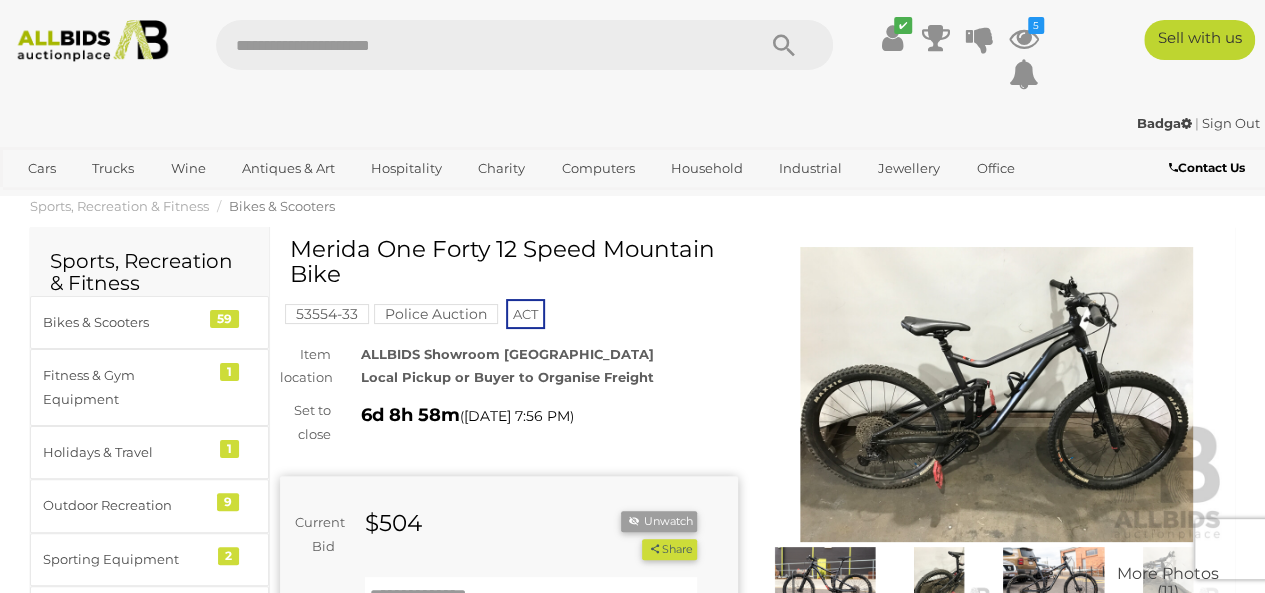 scroll, scrollTop: 0, scrollLeft: 0, axis: both 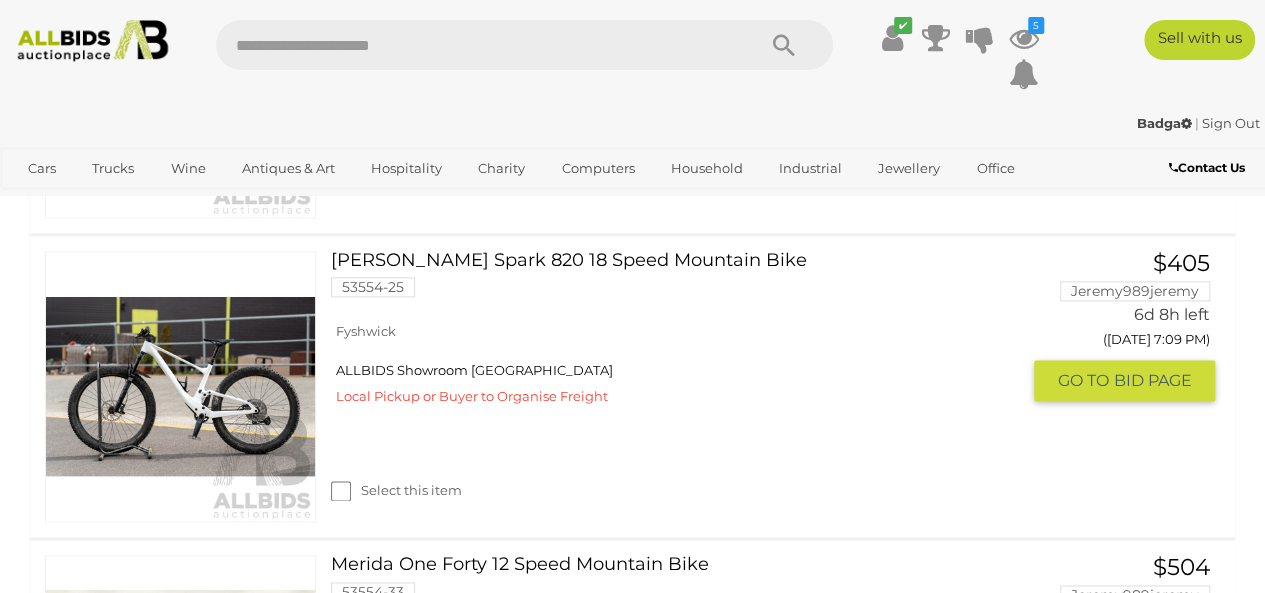 click on "Scott Spark 820 18 Speed Mountain Bike
53554-25" at bounding box center (682, 282) 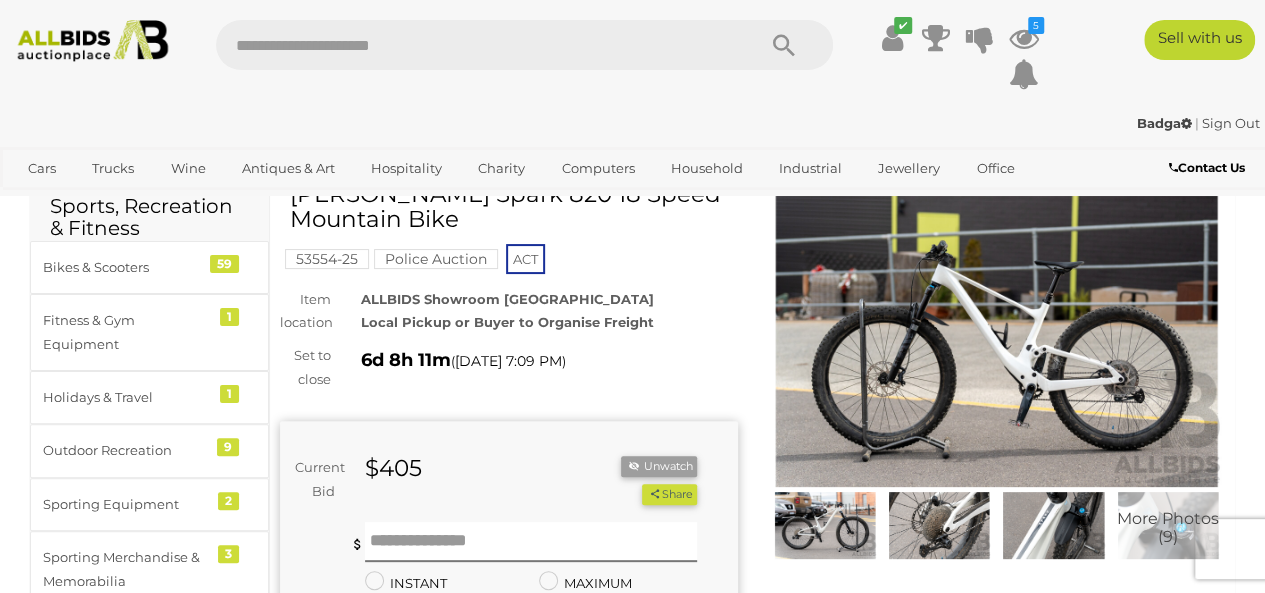 scroll, scrollTop: 100, scrollLeft: 0, axis: vertical 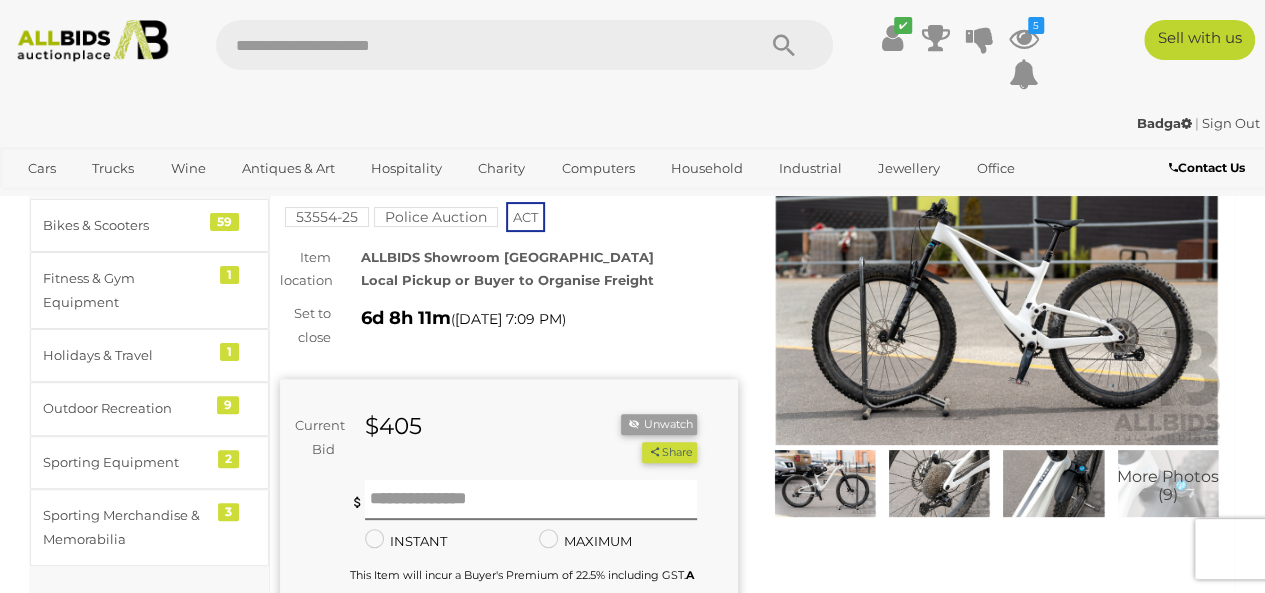 click at bounding box center (997, 297) 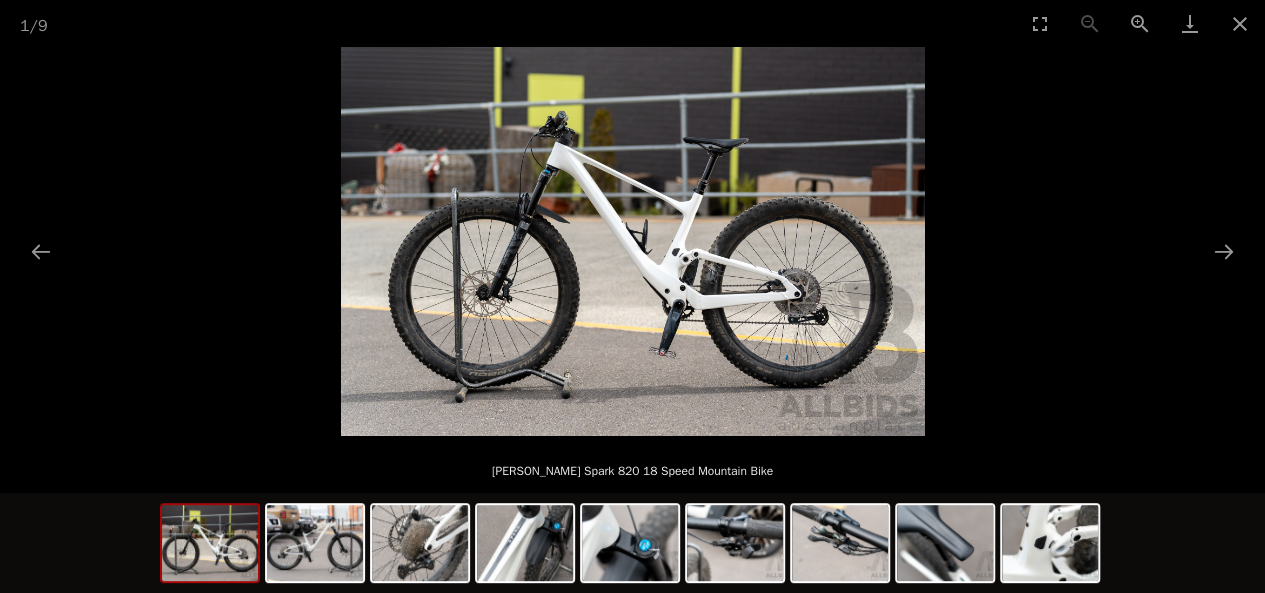 click at bounding box center [633, 241] 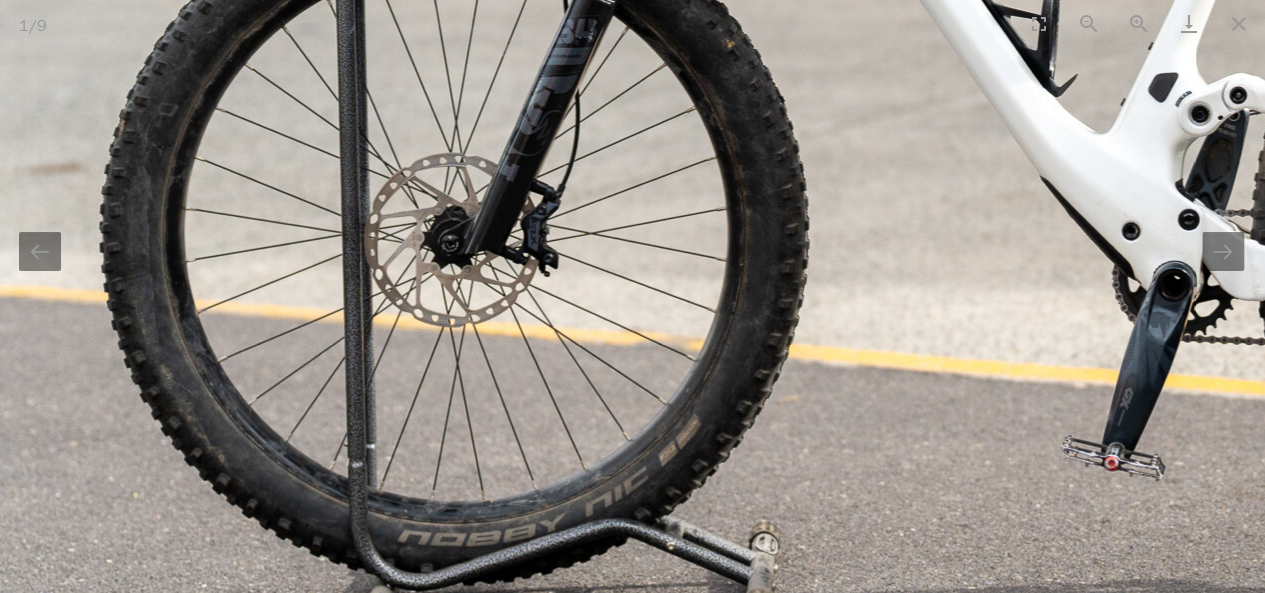 scroll, scrollTop: 0, scrollLeft: 2, axis: horizontal 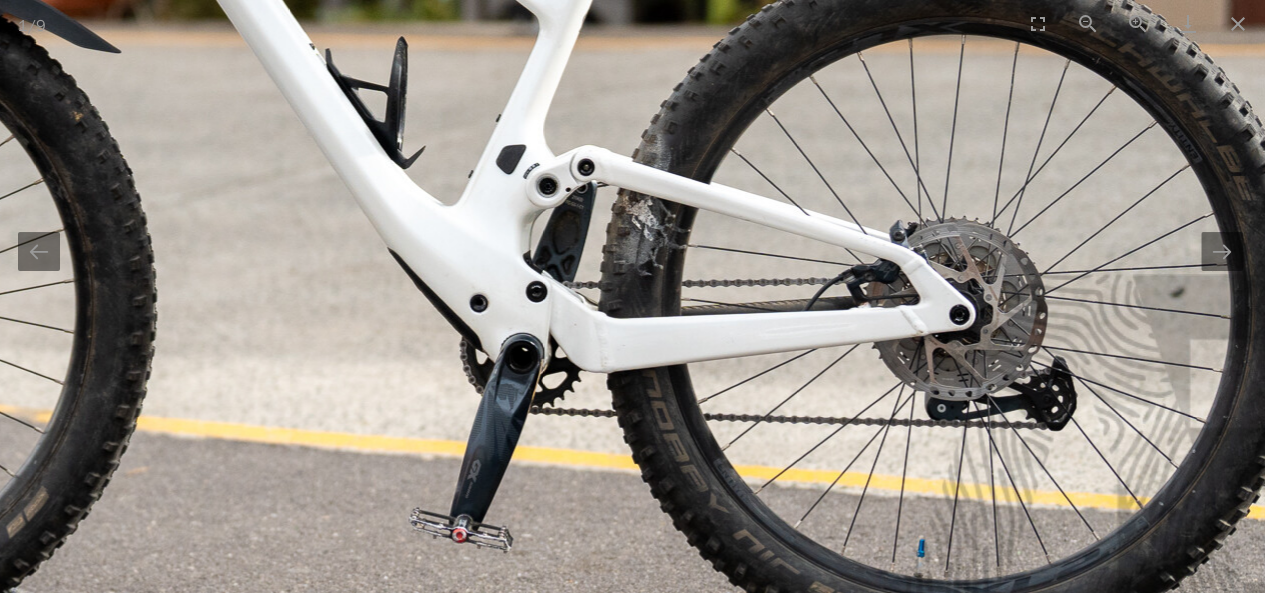 drag, startPoint x: 651, startPoint y: 194, endPoint x: 0, endPoint y: 269, distance: 655.306 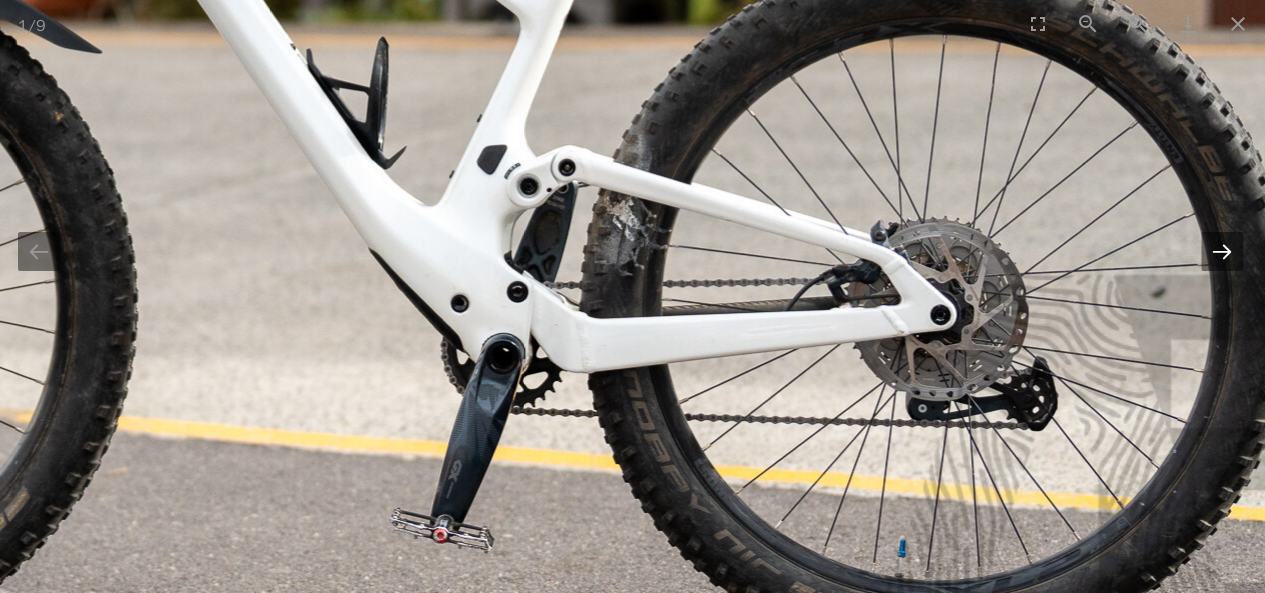 click at bounding box center (1222, 251) 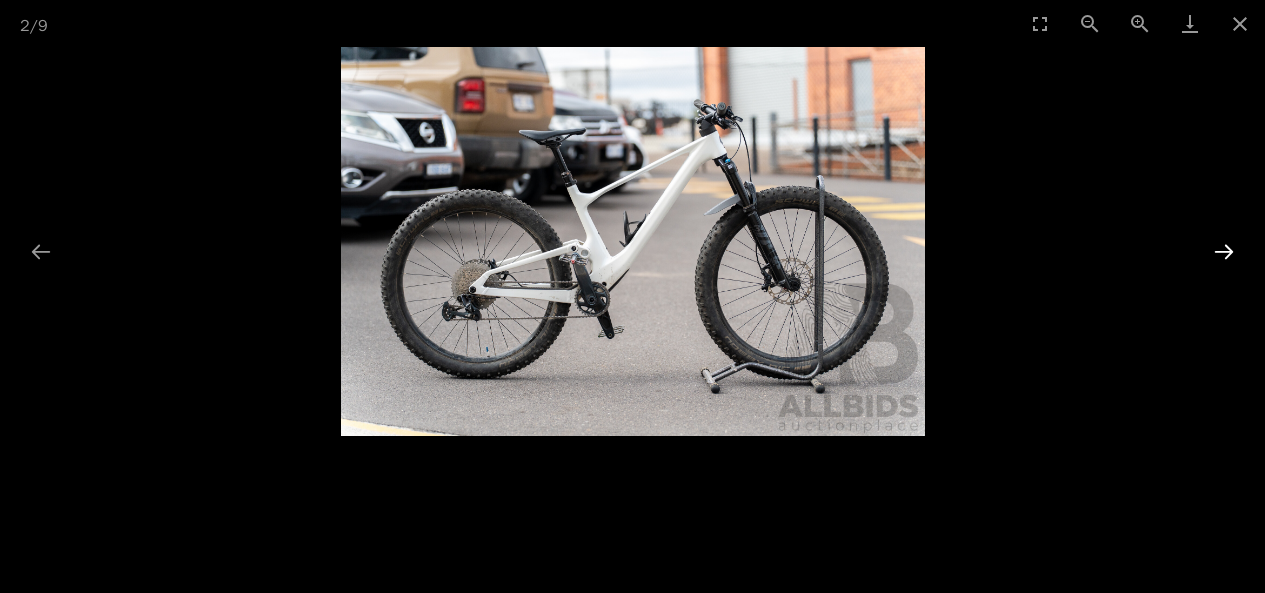 scroll, scrollTop: 0, scrollLeft: 0, axis: both 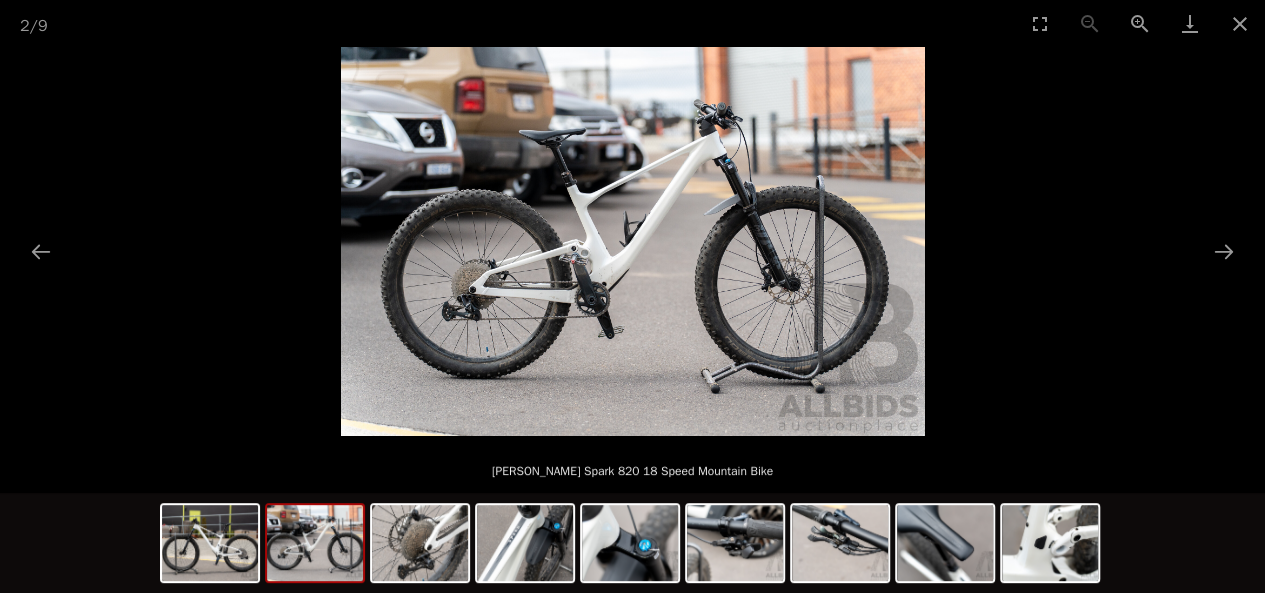 click at bounding box center (633, 241) 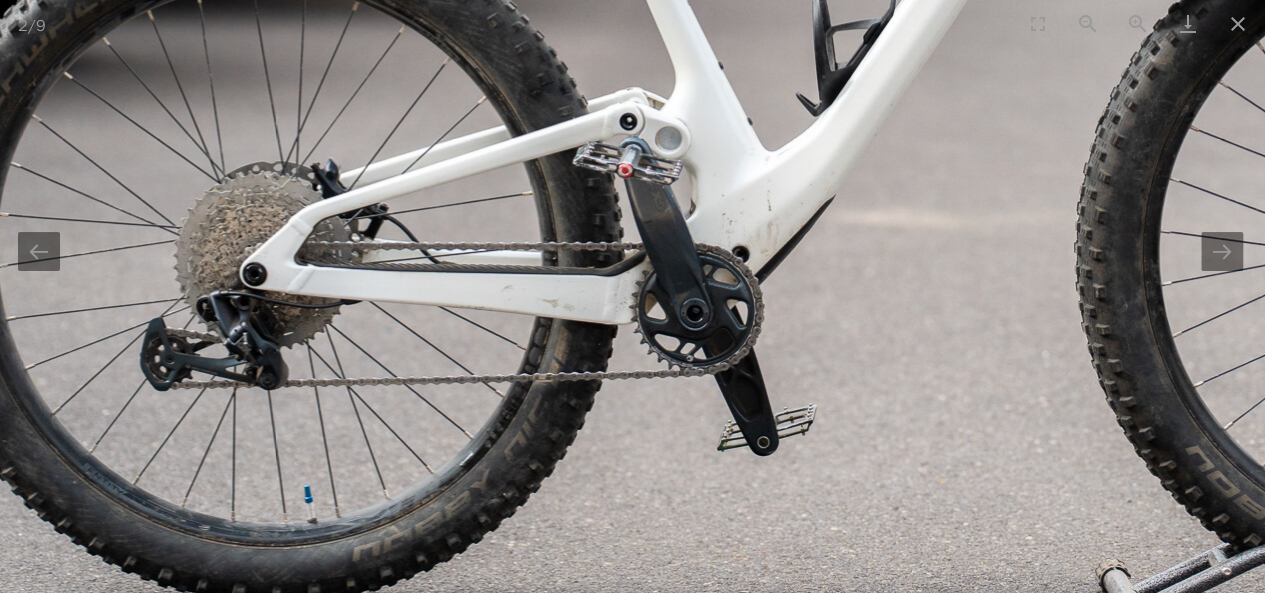 click at bounding box center (847, 96) 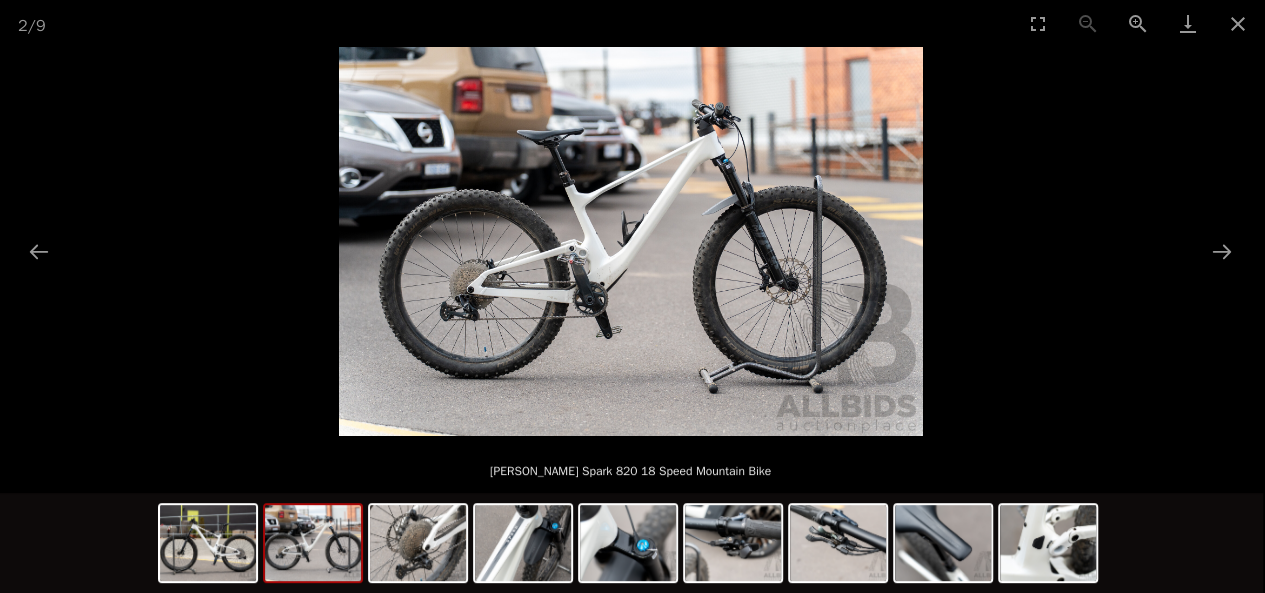 click at bounding box center [631, 241] 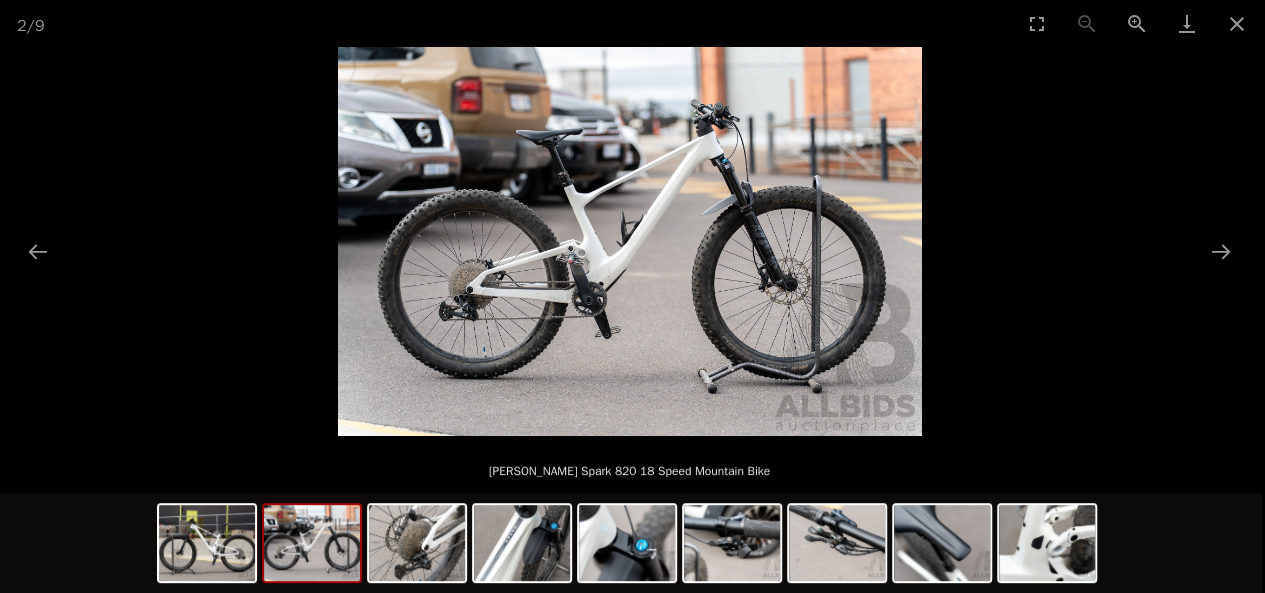 click at bounding box center [630, 241] 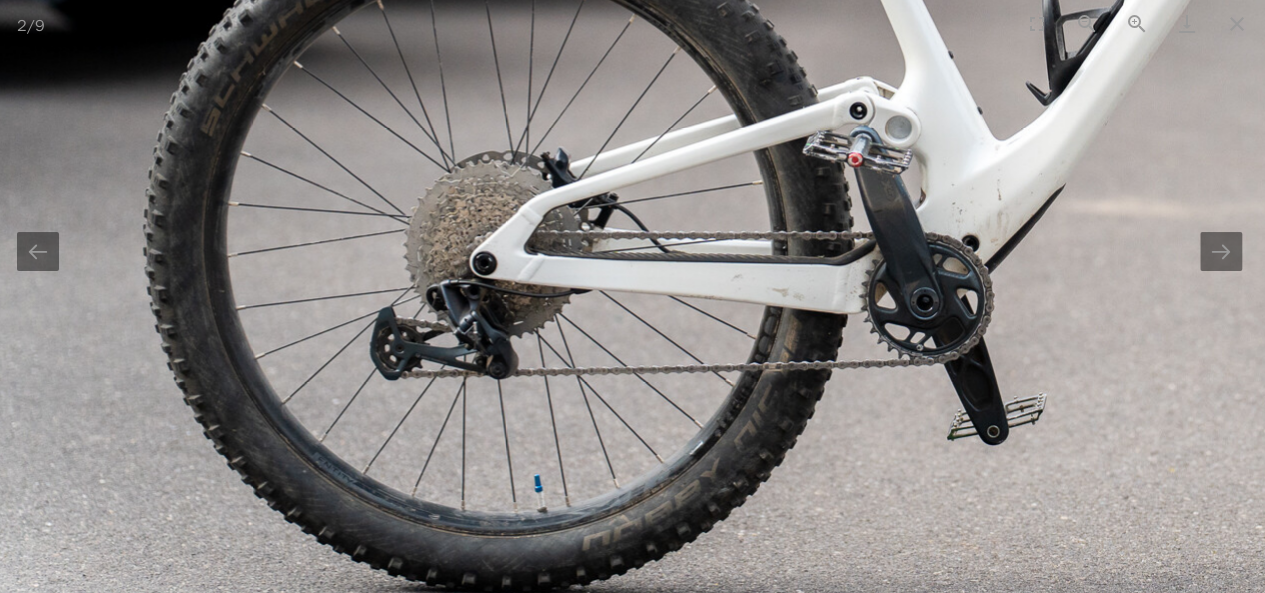 scroll, scrollTop: 0, scrollLeft: 3, axis: horizontal 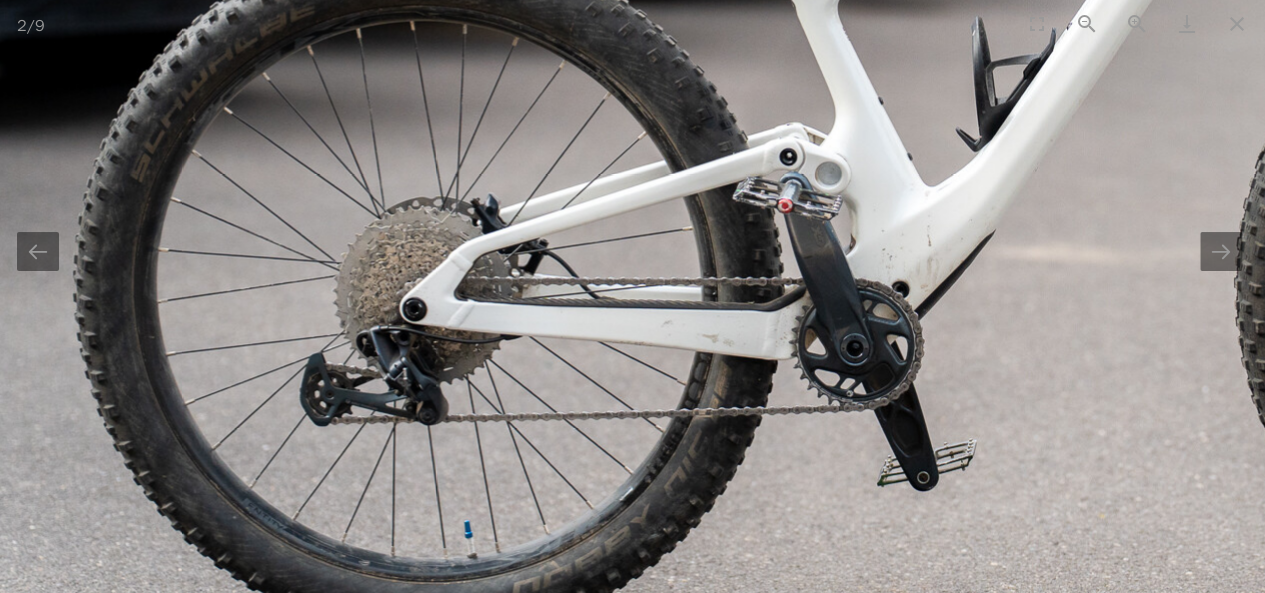 drag, startPoint x: 834, startPoint y: 301, endPoint x: 764, endPoint y: 347, distance: 83.761566 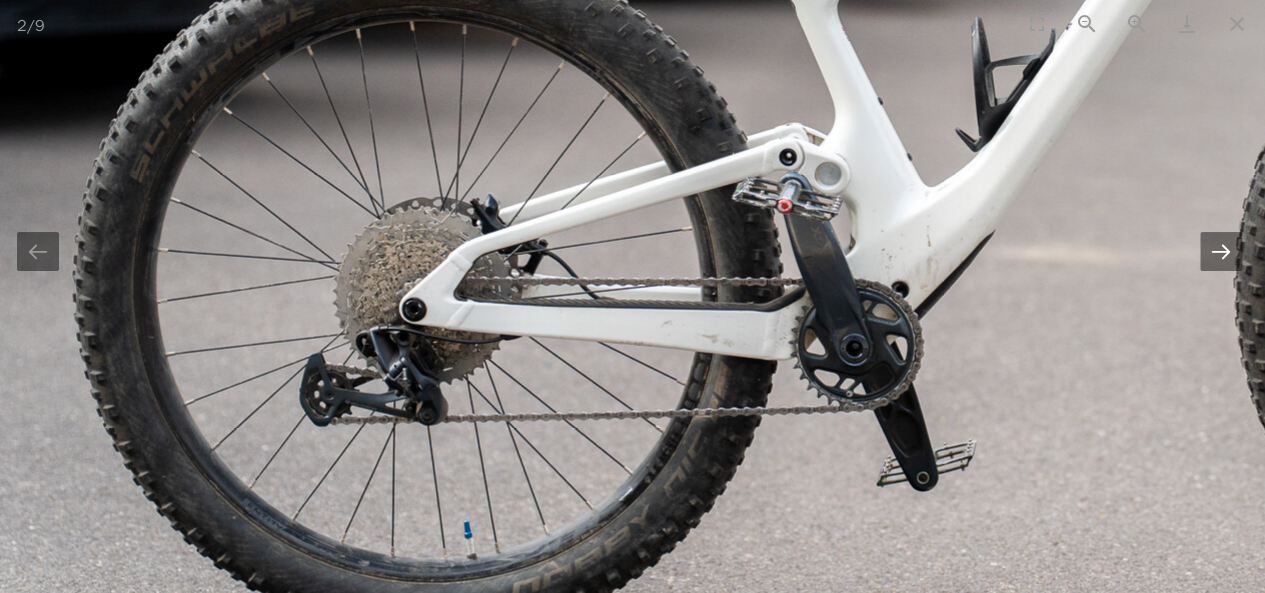 click at bounding box center [1221, 251] 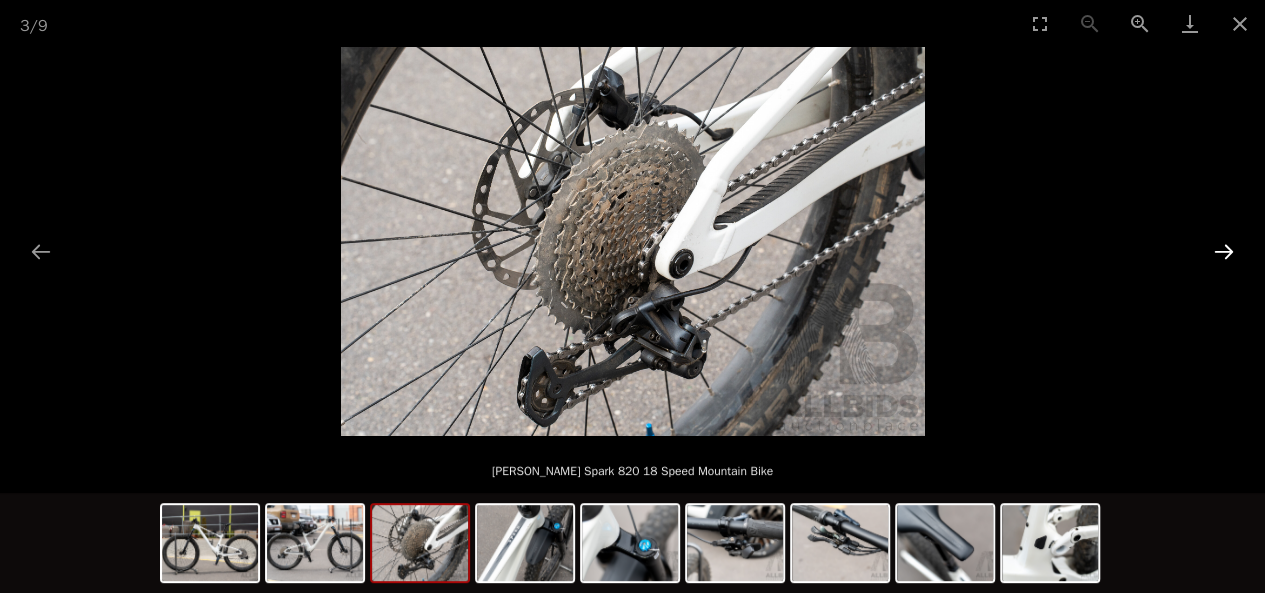 scroll, scrollTop: 0, scrollLeft: 0, axis: both 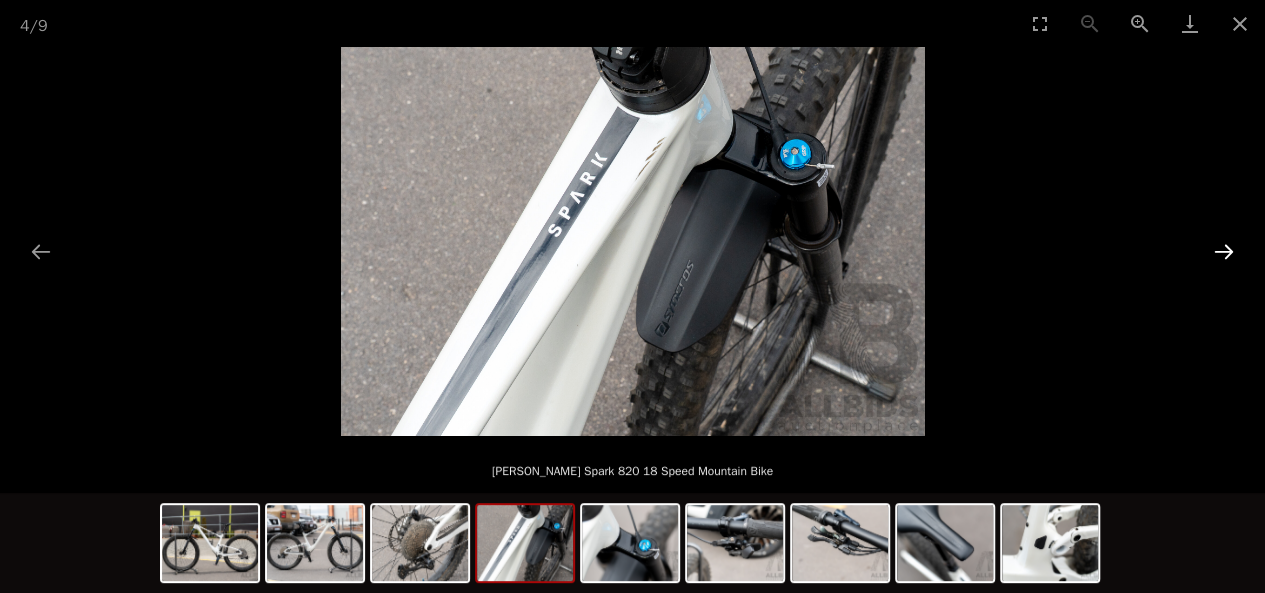 click at bounding box center (1224, 251) 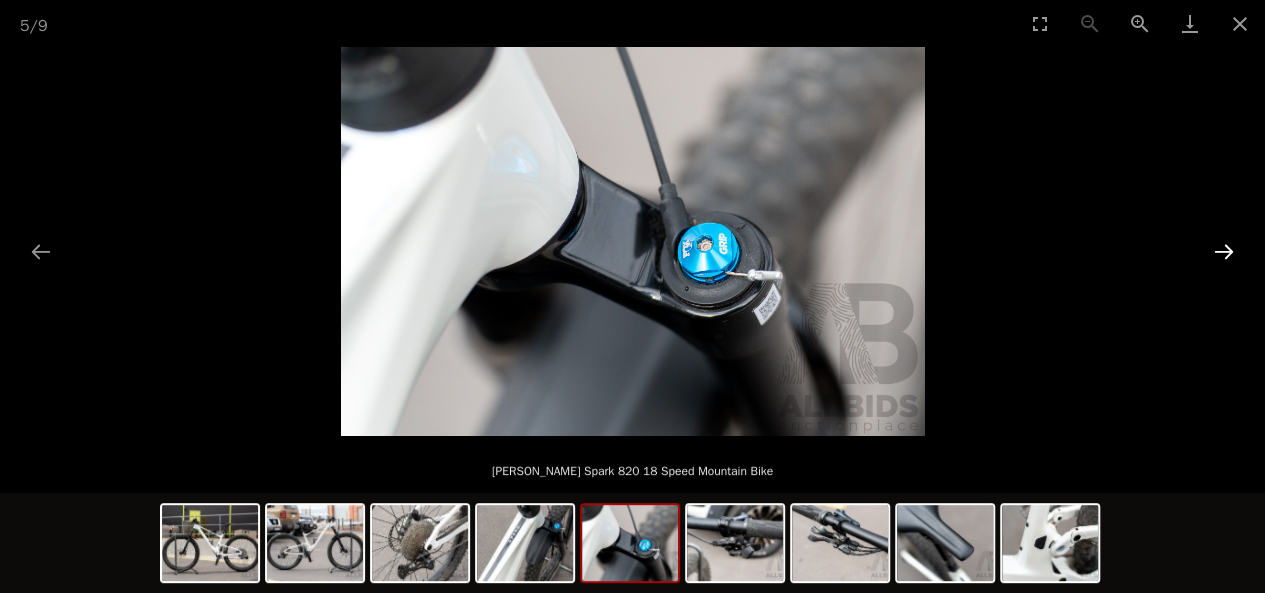 click at bounding box center [1224, 251] 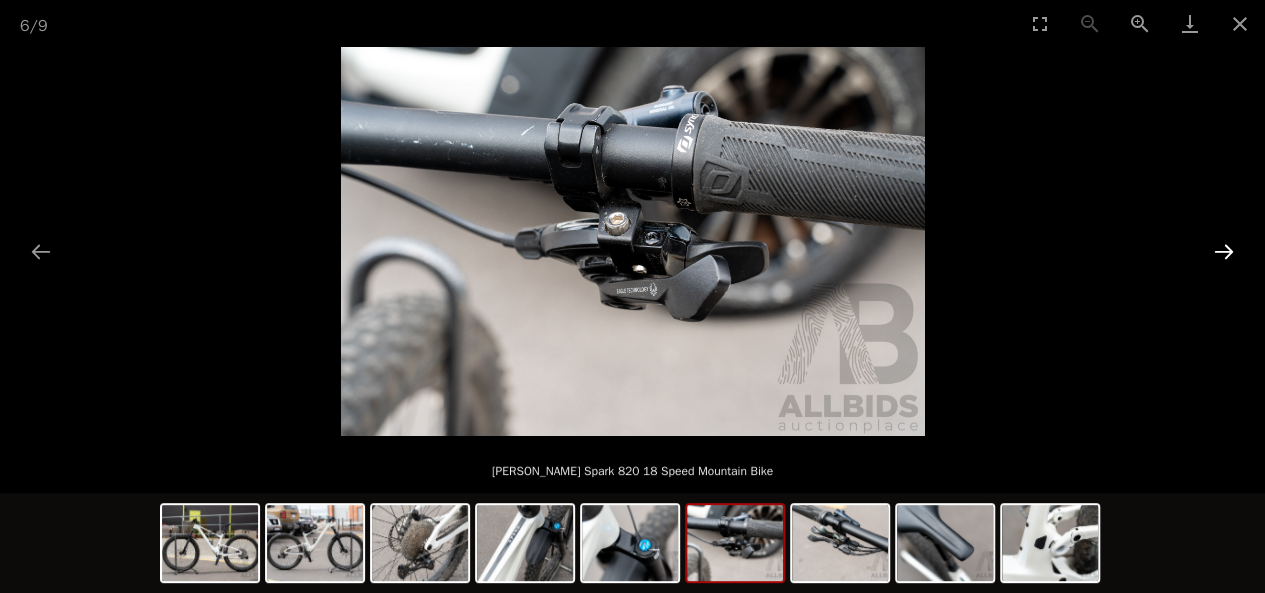 click at bounding box center (1224, 251) 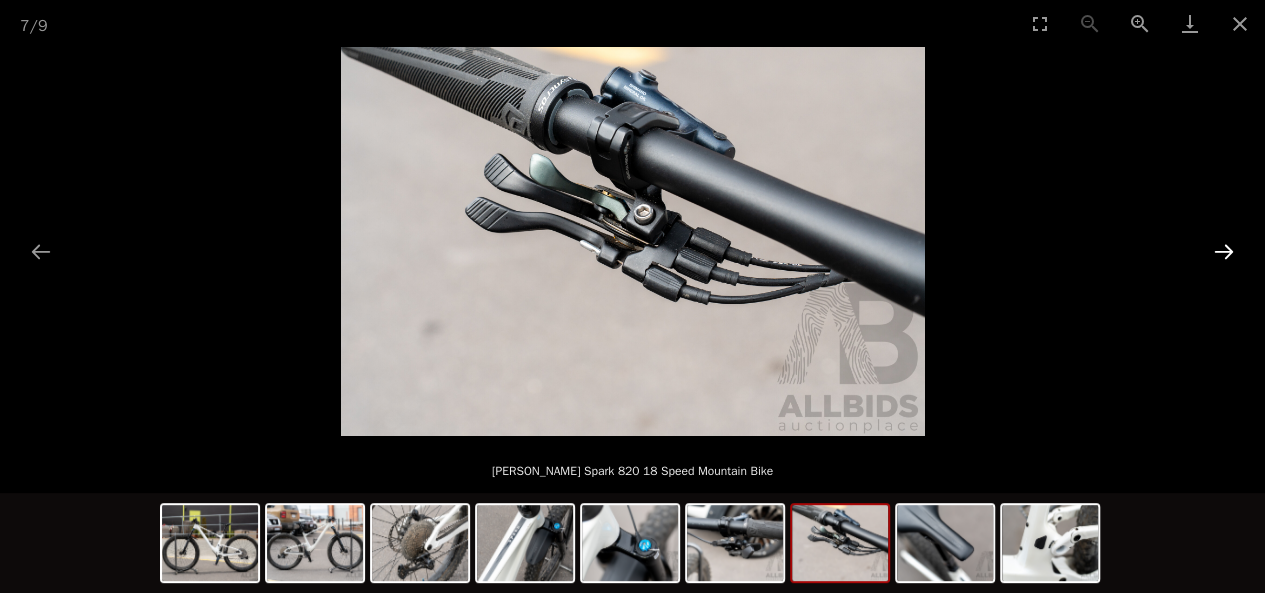 click at bounding box center (1224, 251) 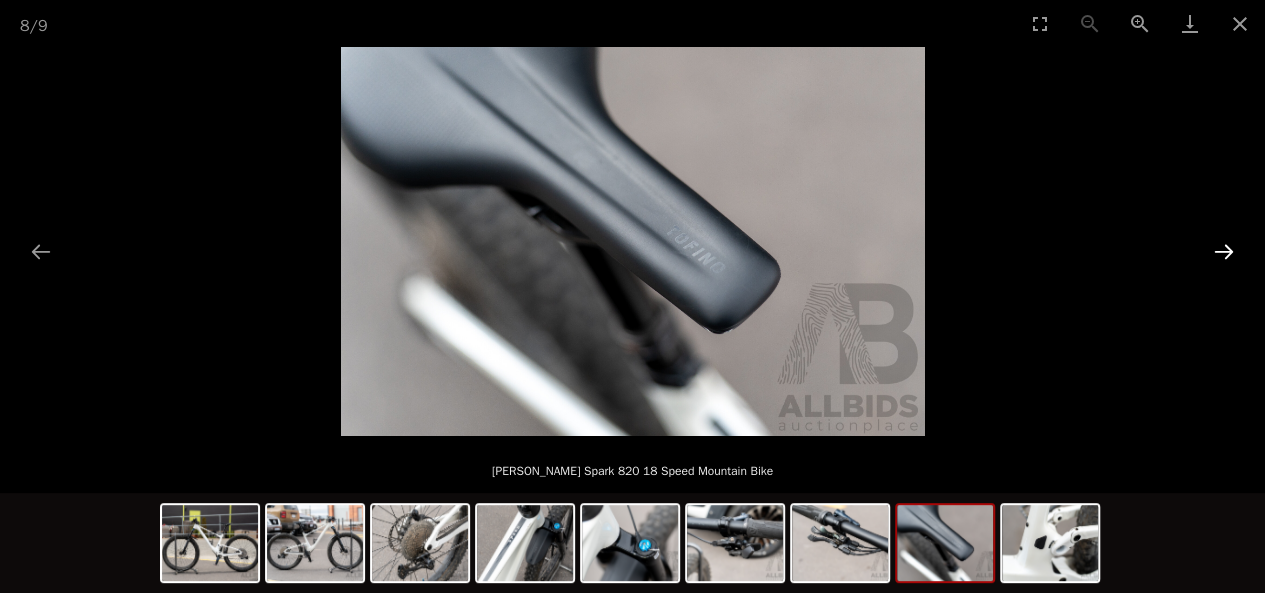 click at bounding box center (1224, 251) 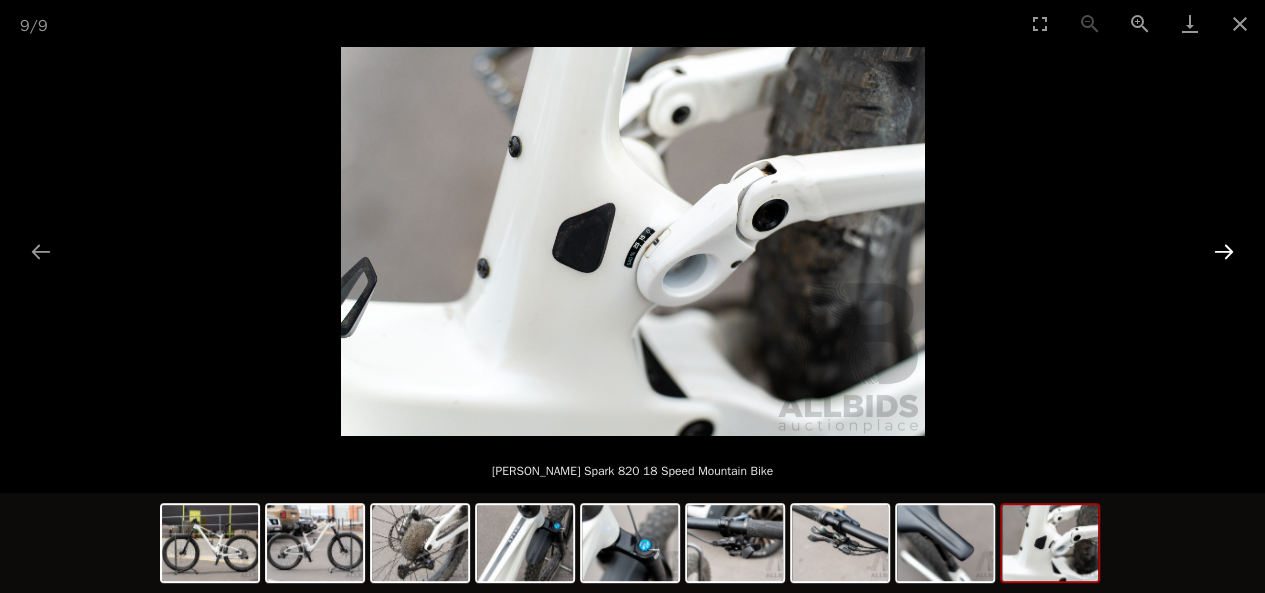 click at bounding box center [1224, 251] 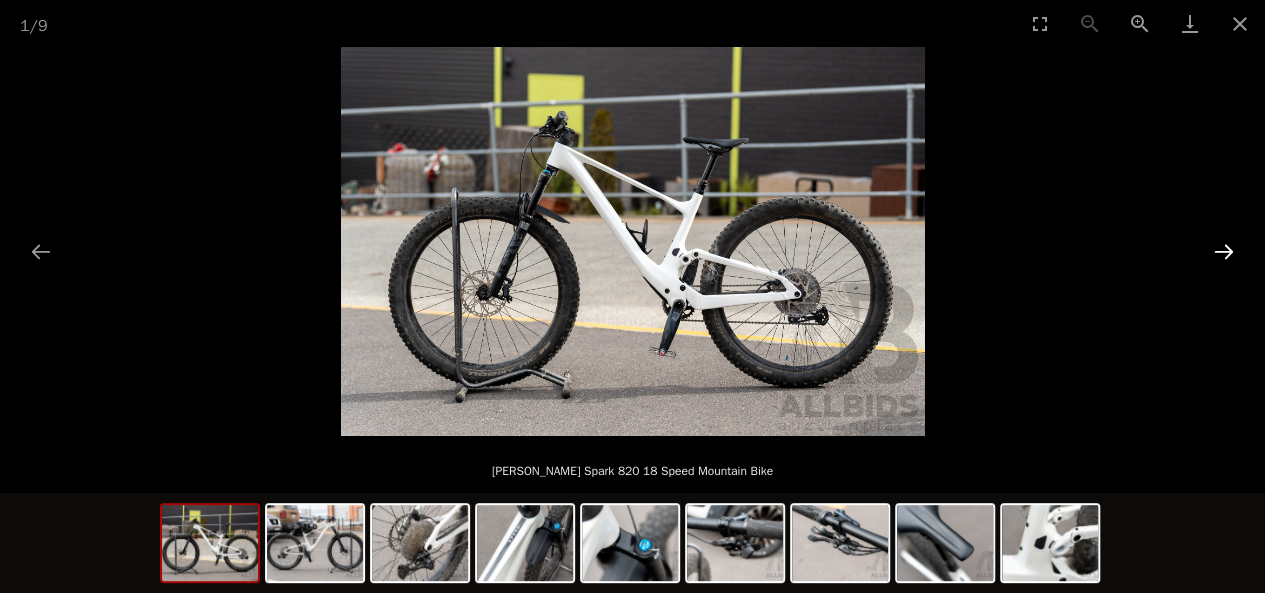 click at bounding box center [1224, 251] 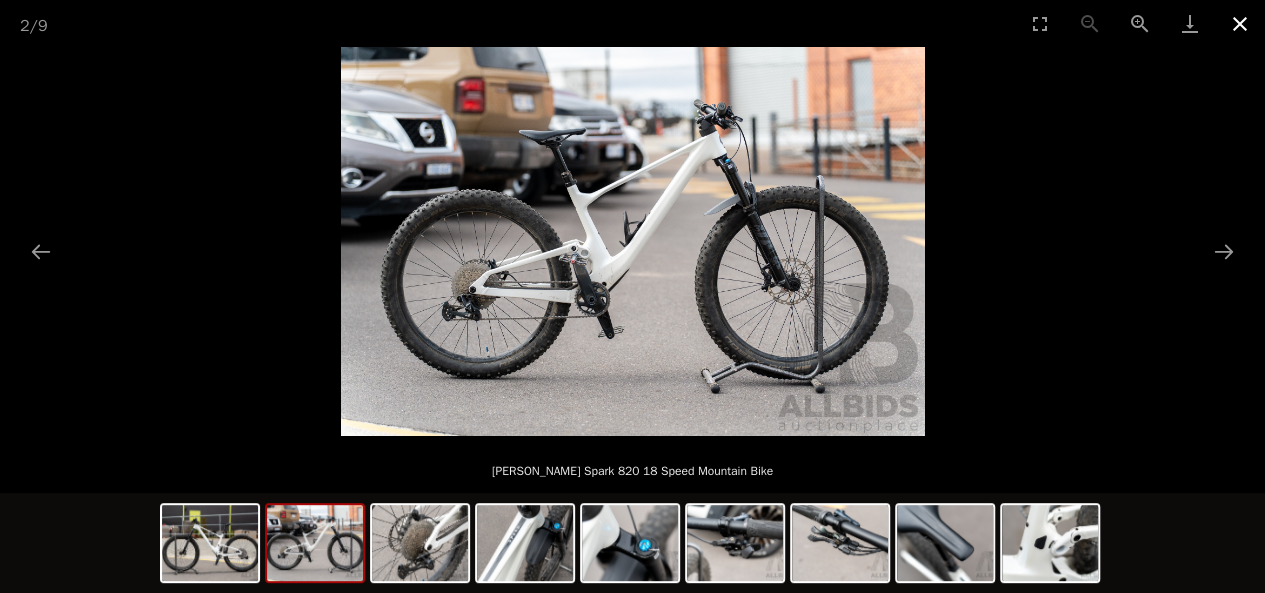 click at bounding box center (1240, 23) 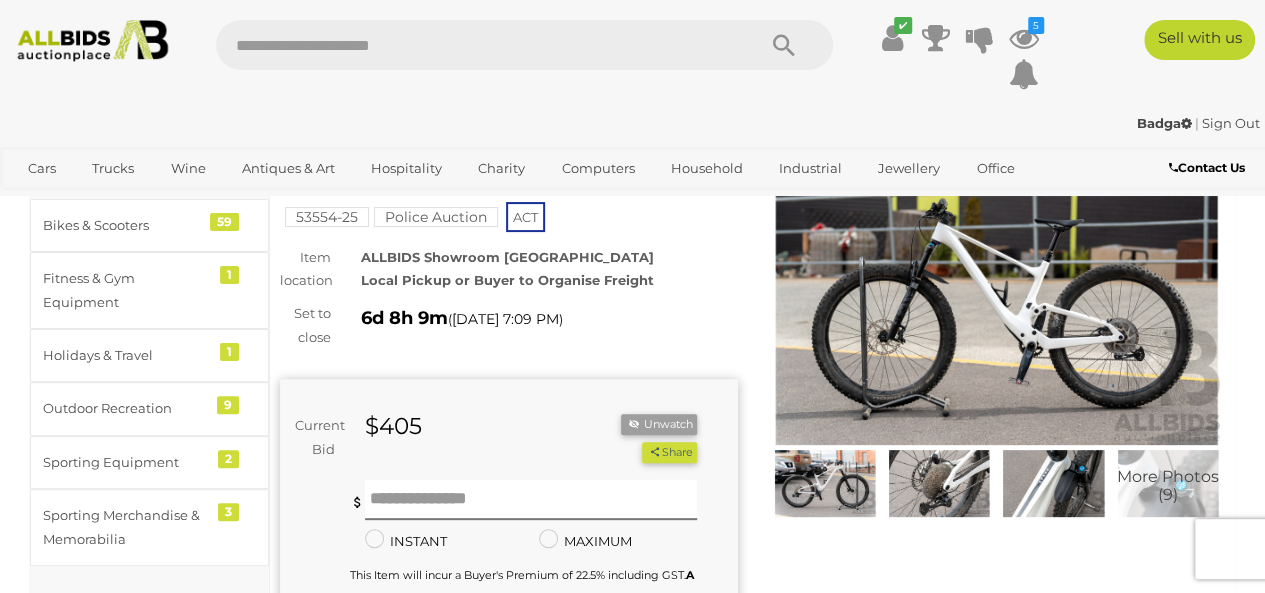 scroll, scrollTop: 0, scrollLeft: 0, axis: both 